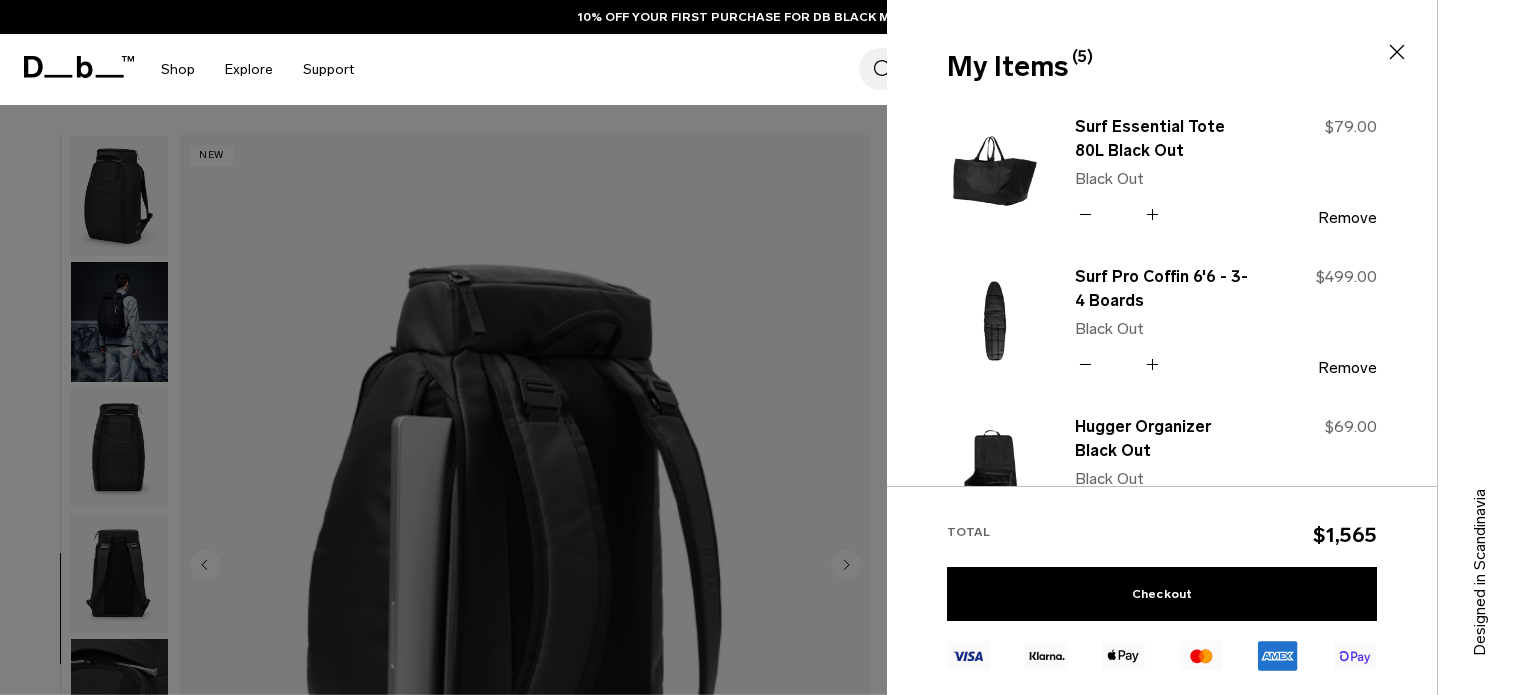 scroll, scrollTop: 0, scrollLeft: 0, axis: both 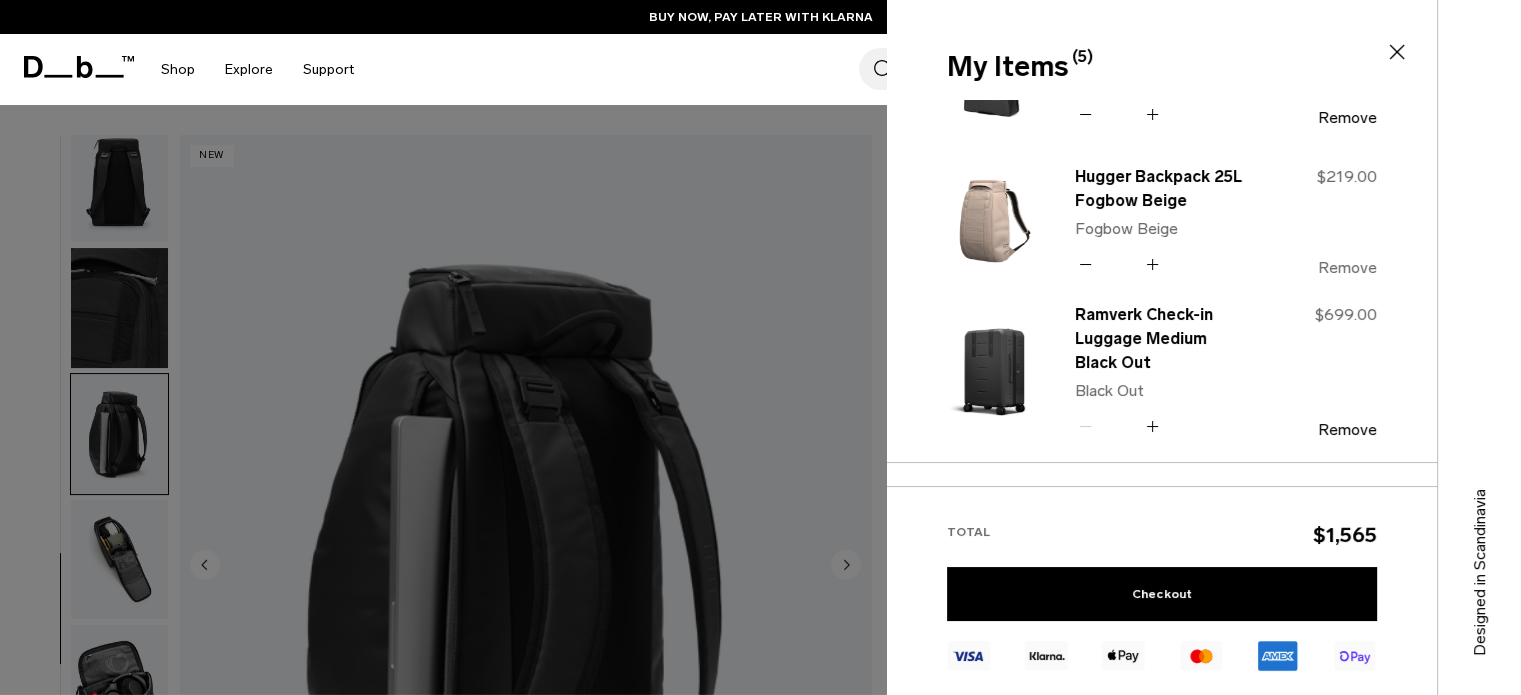 click on "Remove" at bounding box center (1347, 268) 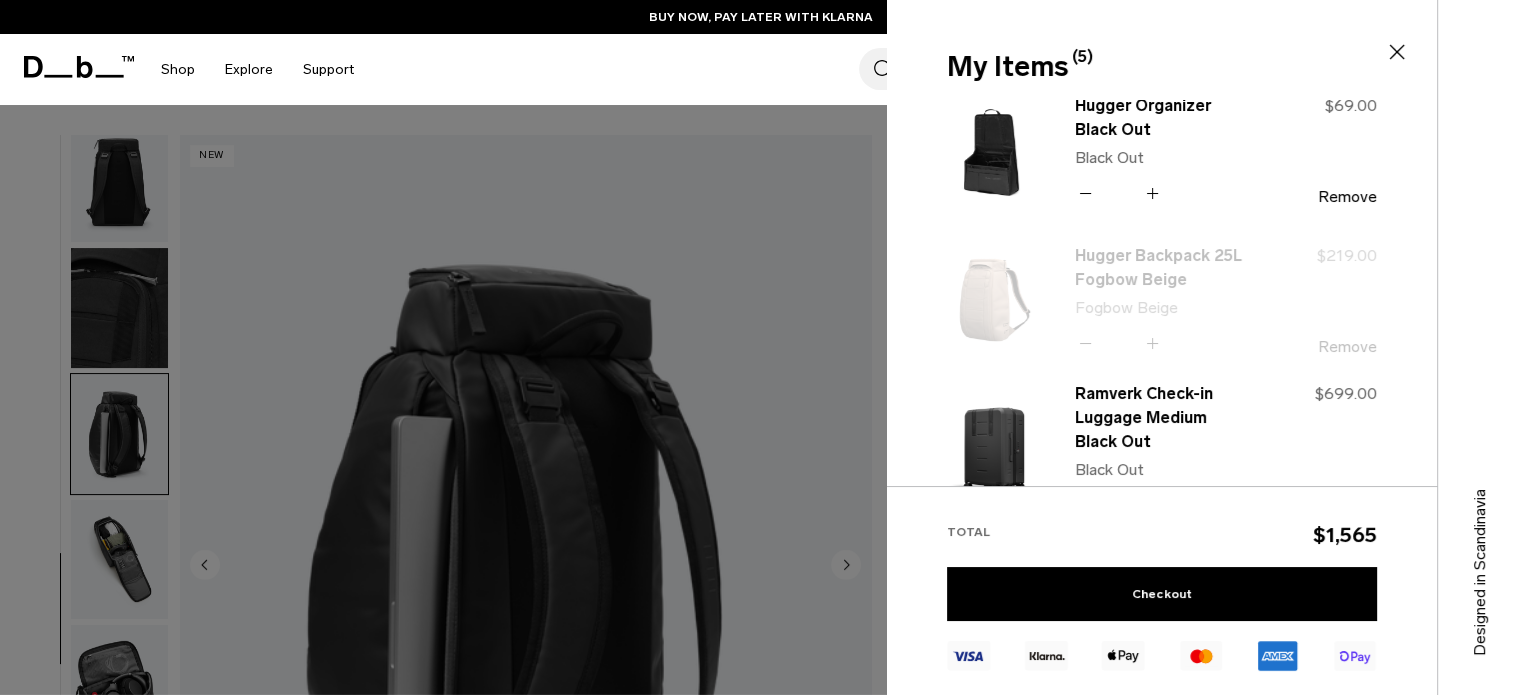 scroll, scrollTop: 300, scrollLeft: 0, axis: vertical 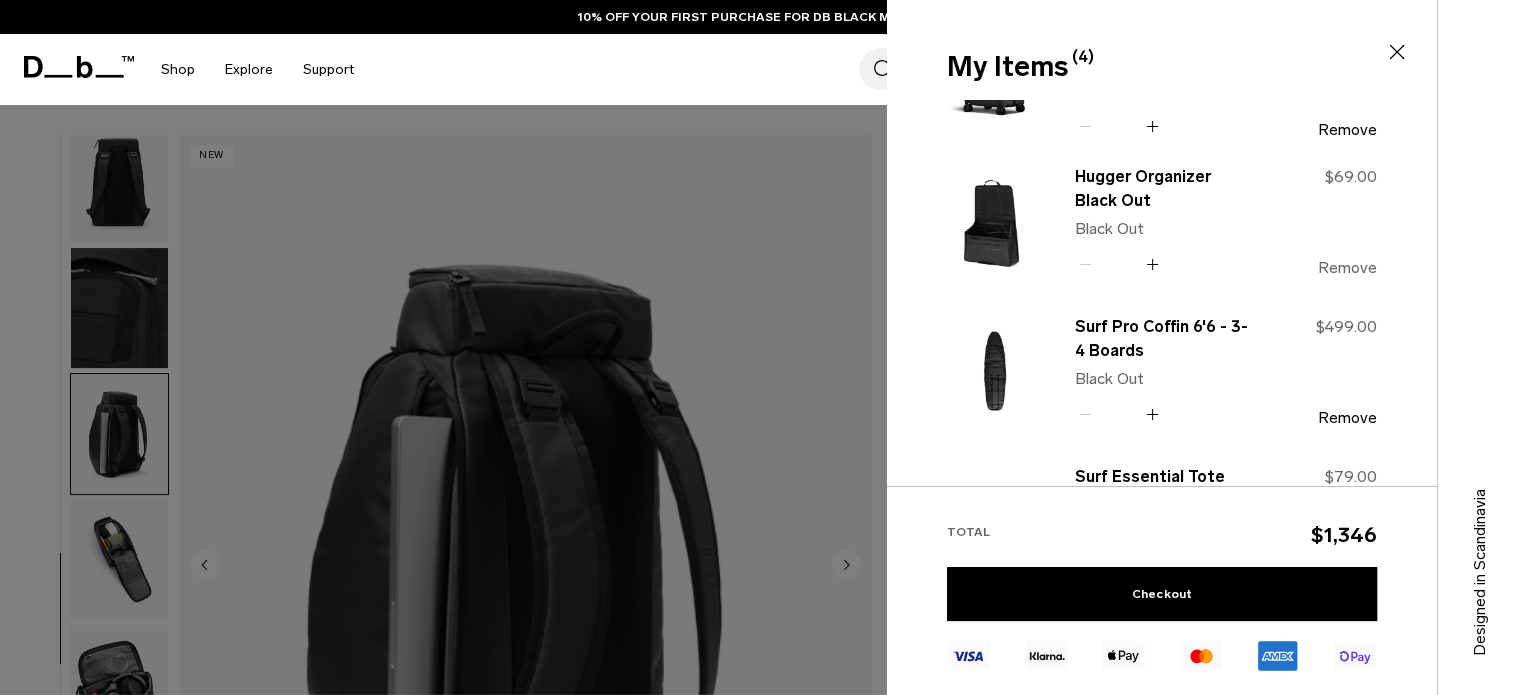 click on "Remove" at bounding box center [1347, 268] 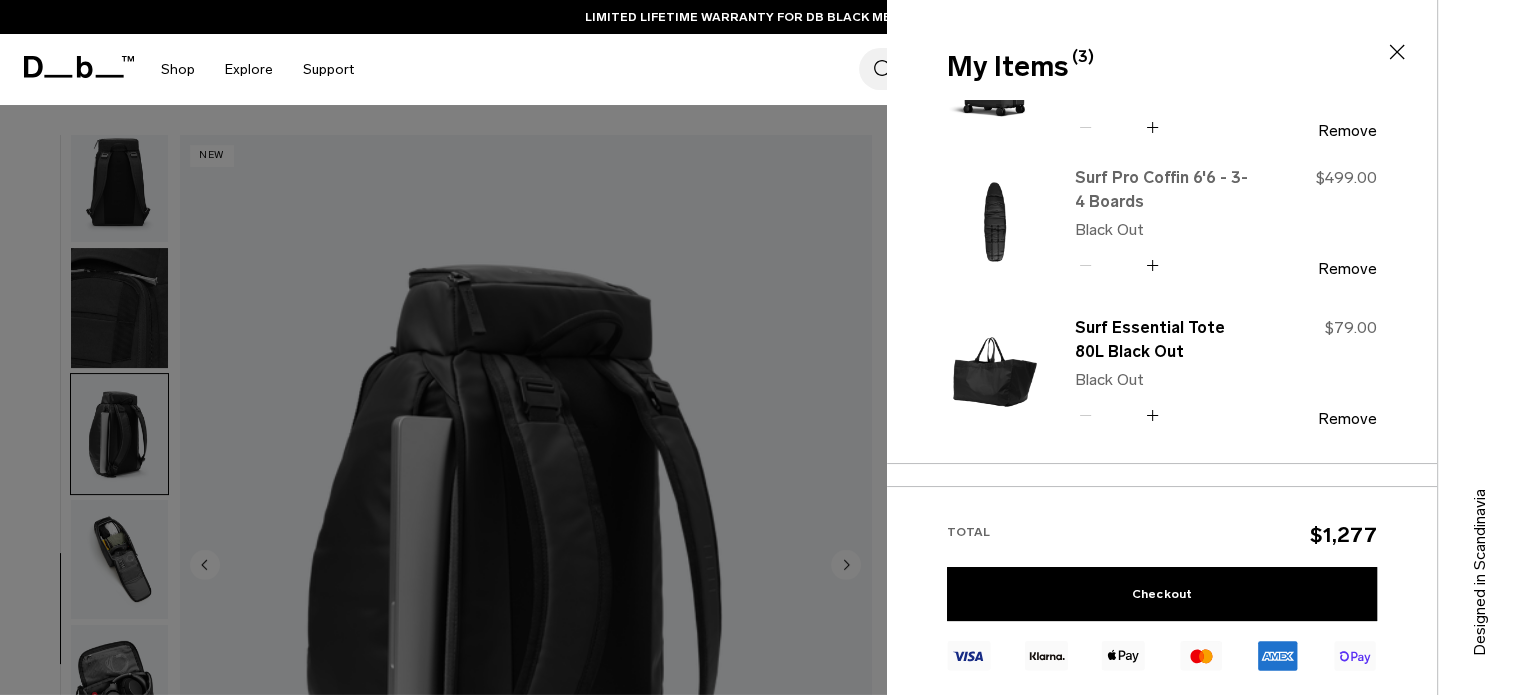 scroll, scrollTop: 0, scrollLeft: 0, axis: both 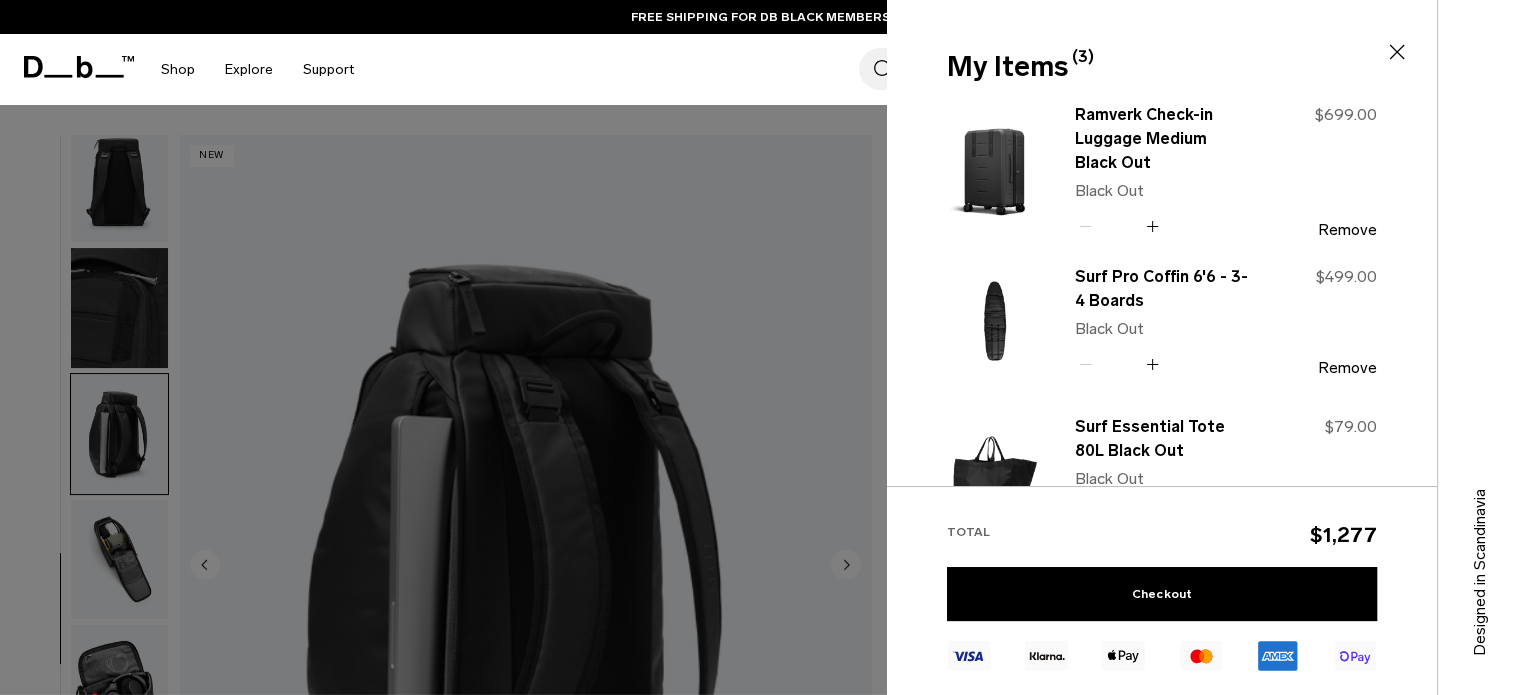 click at bounding box center (1397, 52) 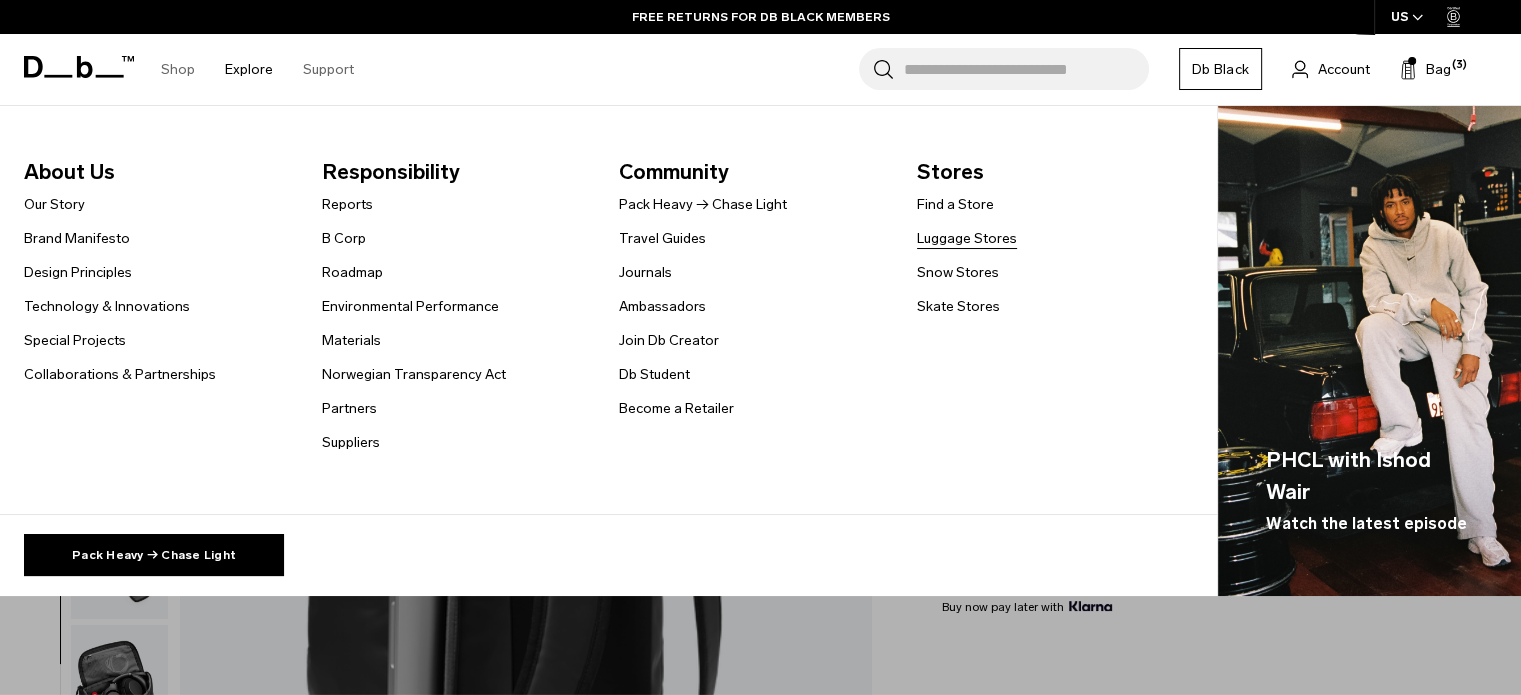 click on "Luggage Stores" at bounding box center [967, 238] 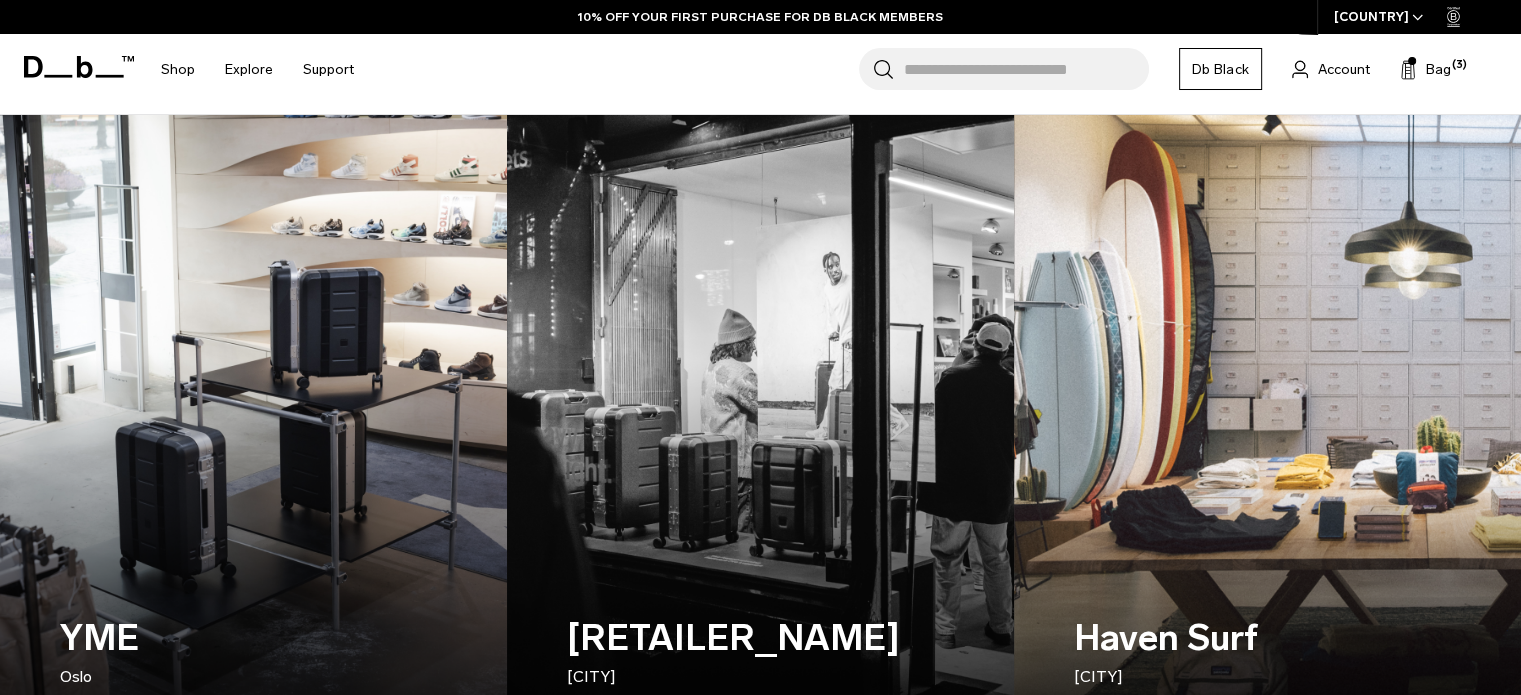 scroll, scrollTop: 0, scrollLeft: 0, axis: both 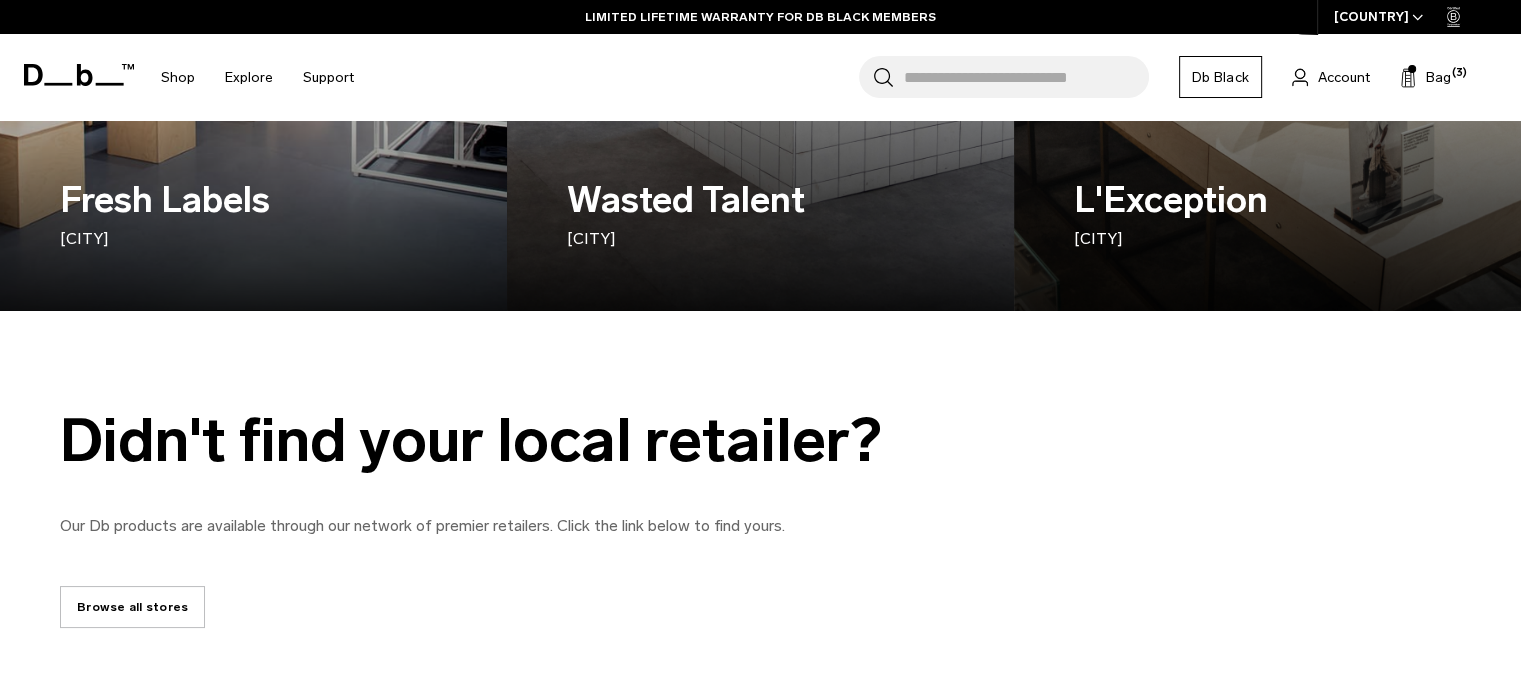 click on "Browse all stores" at bounding box center (132, 607) 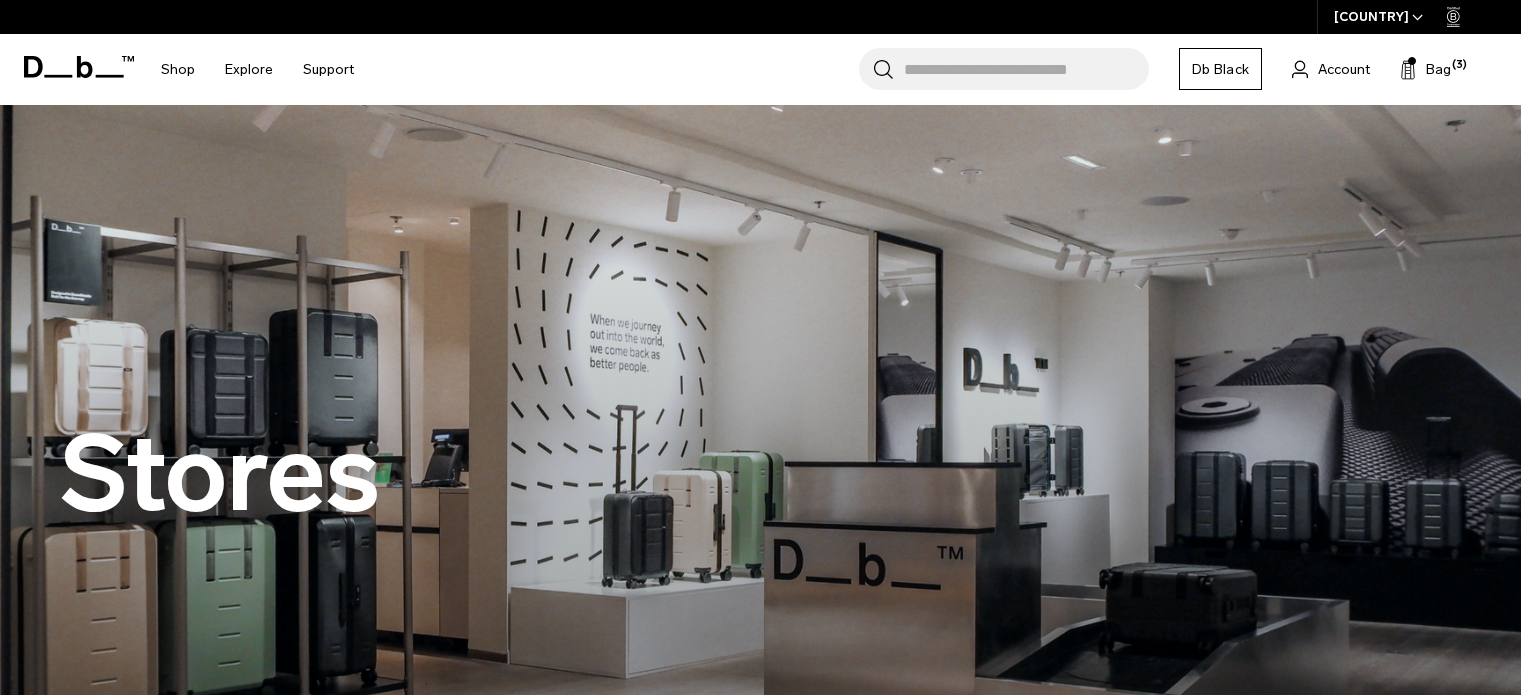 scroll, scrollTop: 0, scrollLeft: 0, axis: both 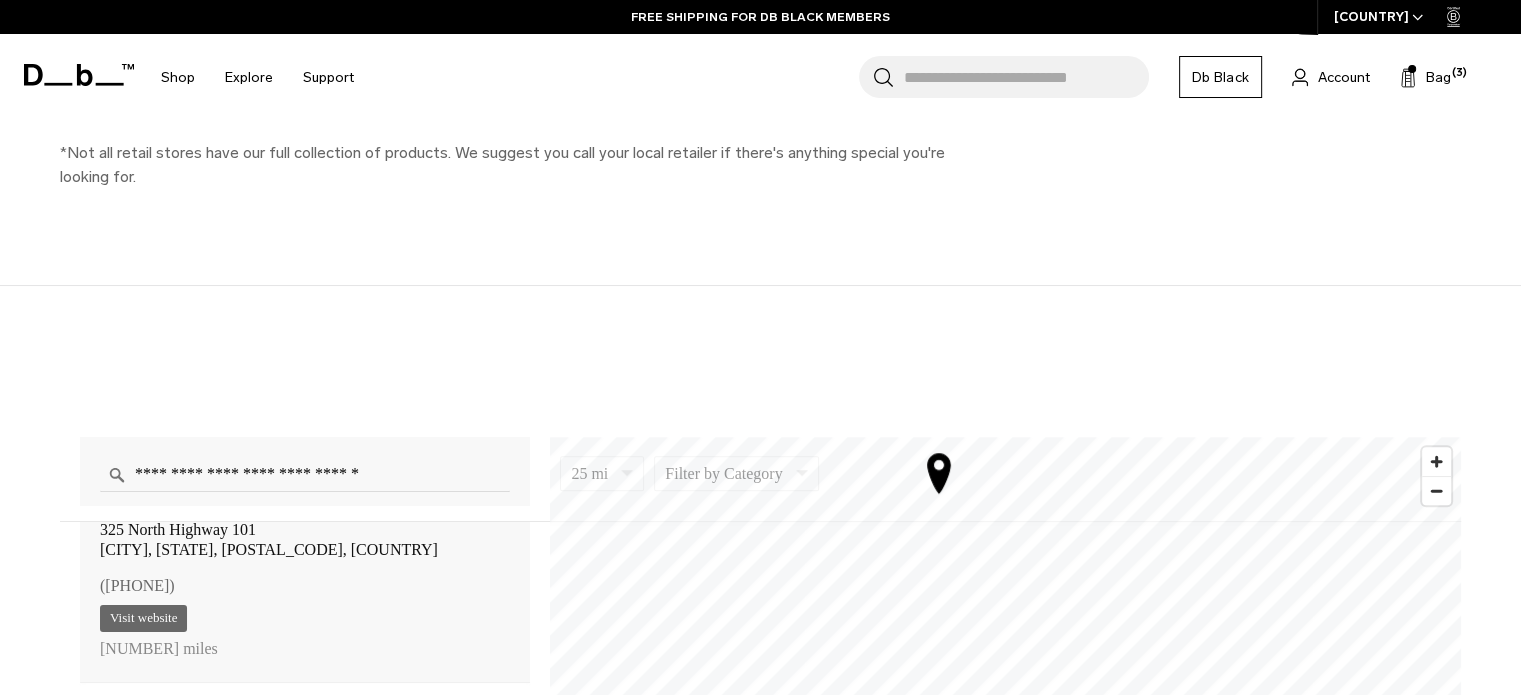 click on "**********" at bounding box center (760, 768) 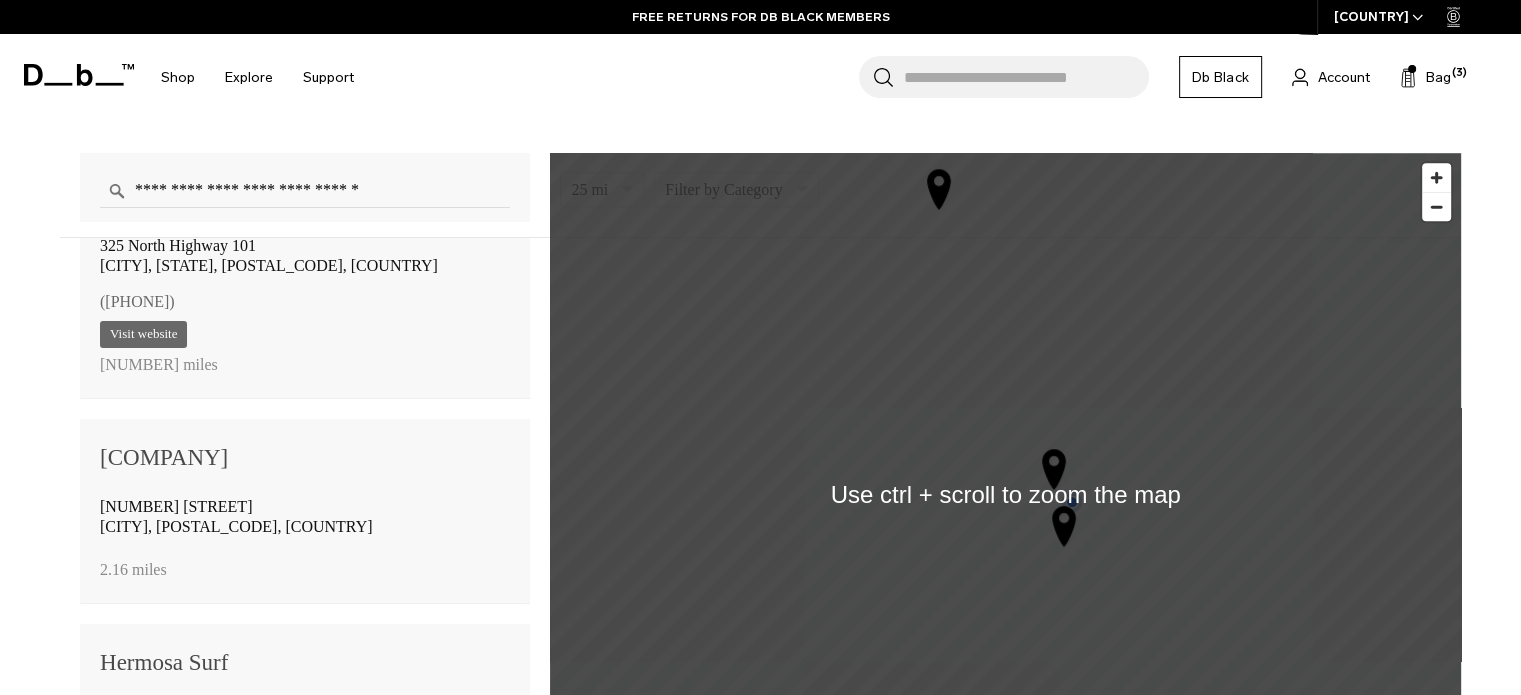scroll, scrollTop: 1400, scrollLeft: 0, axis: vertical 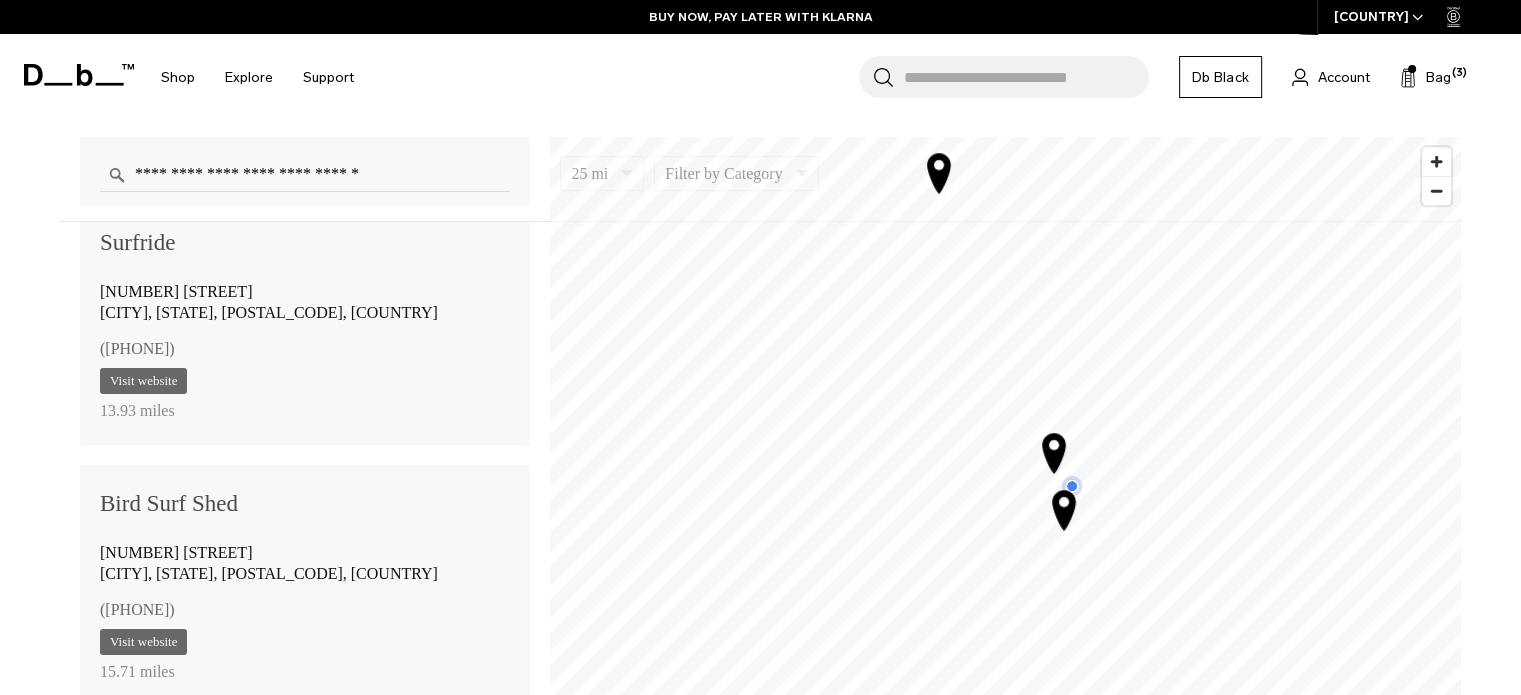 click at bounding box center [1054, 452] 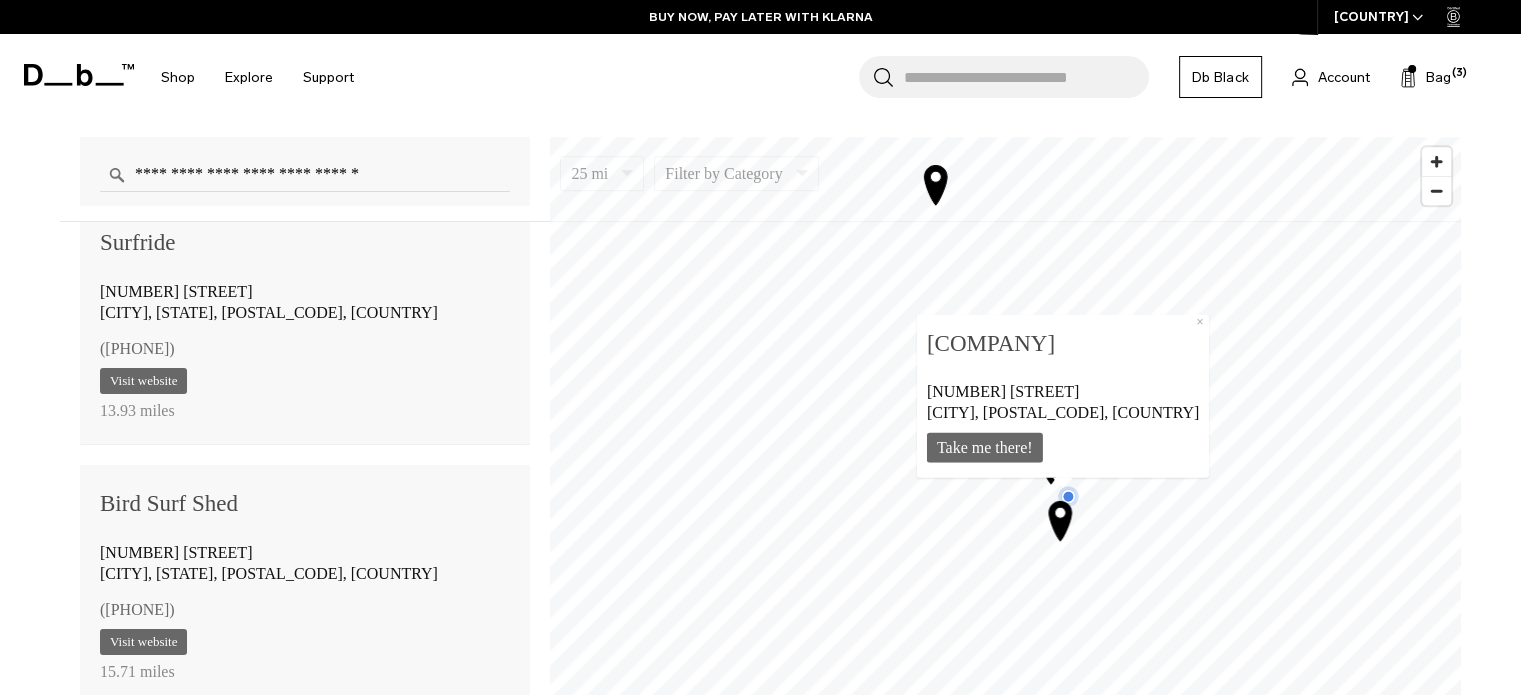 scroll, scrollTop: 280, scrollLeft: 0, axis: vertical 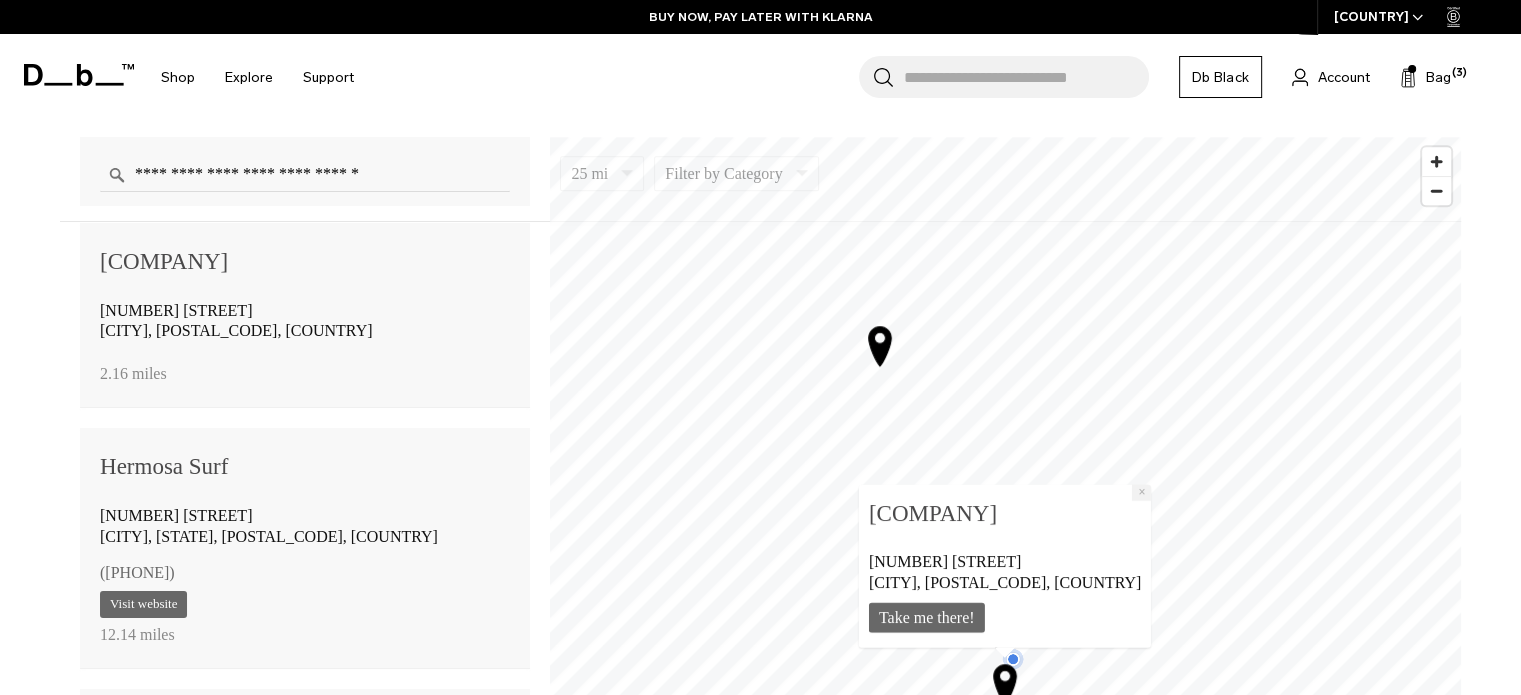 click on "×" at bounding box center [1142, 492] 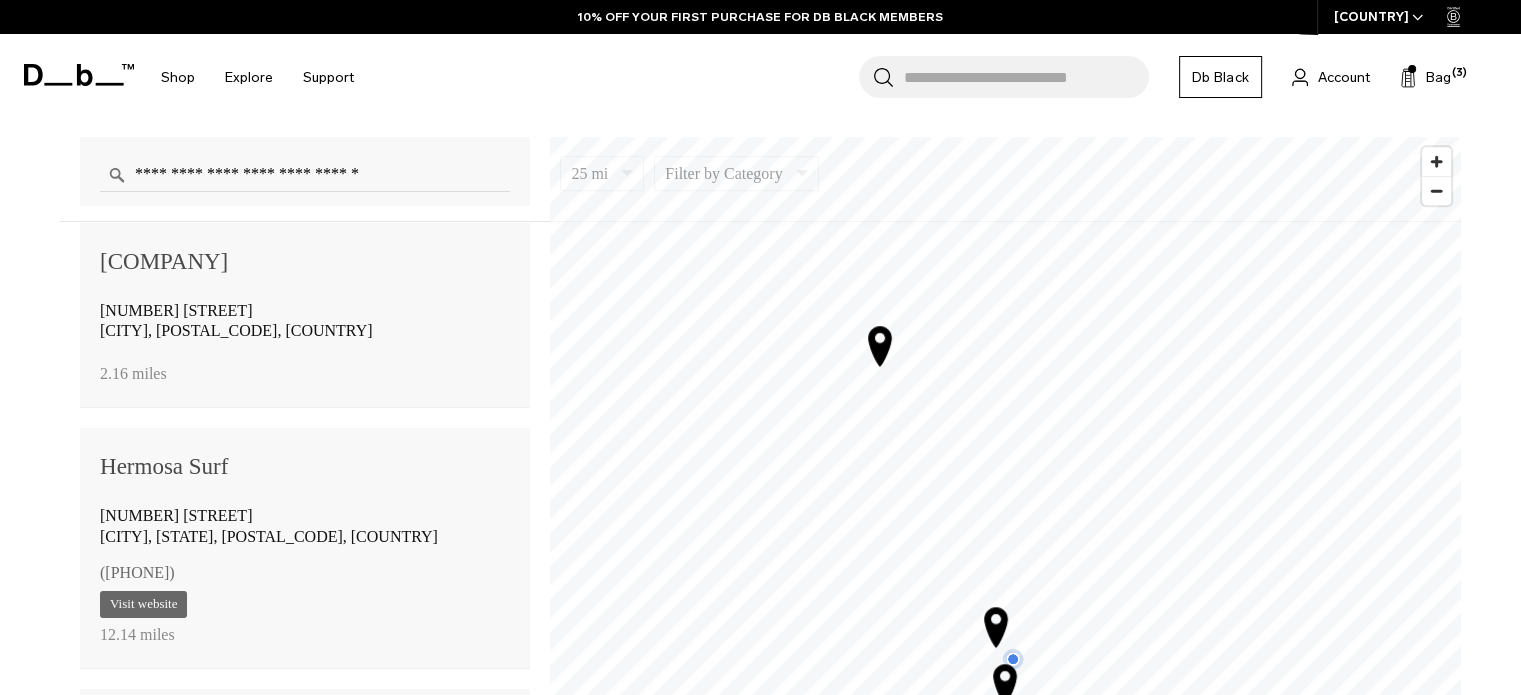click at bounding box center [996, 626] 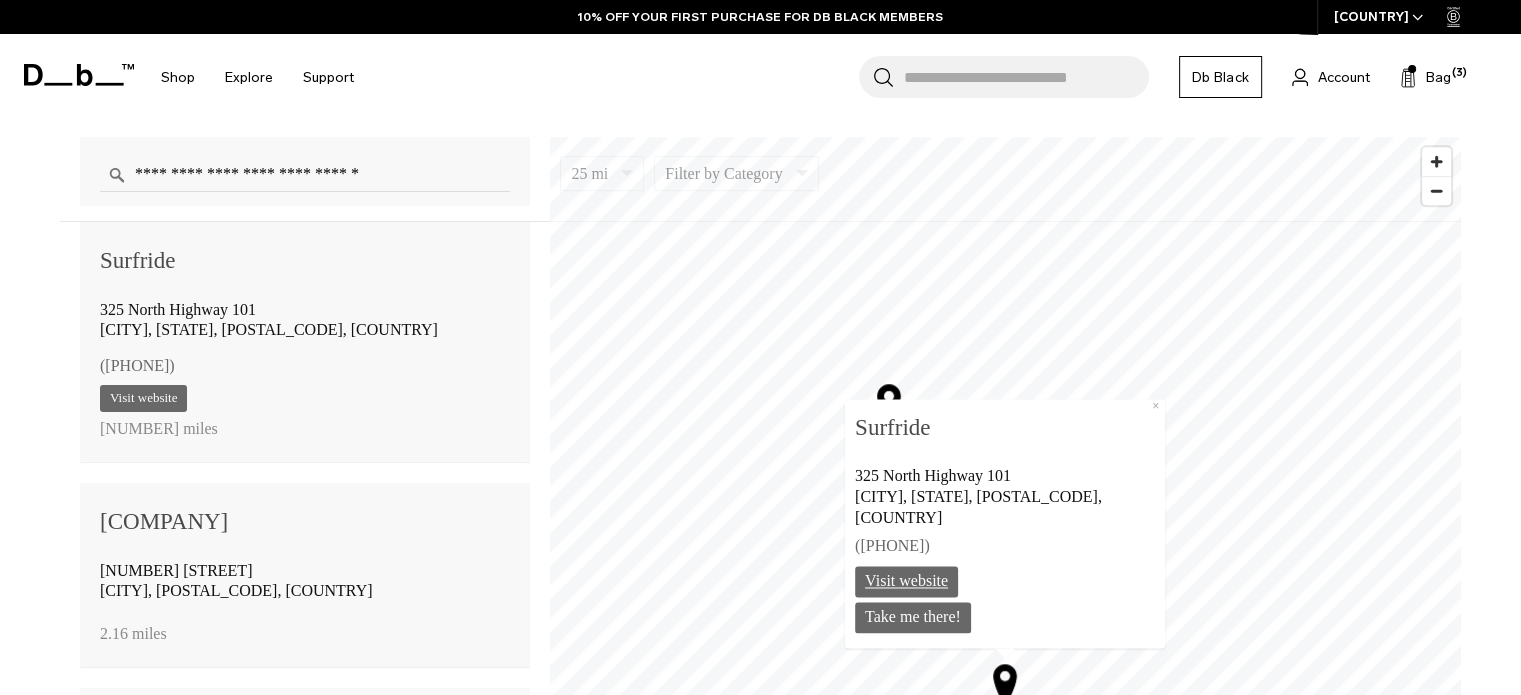 click on "Visit website" at bounding box center [906, 581] 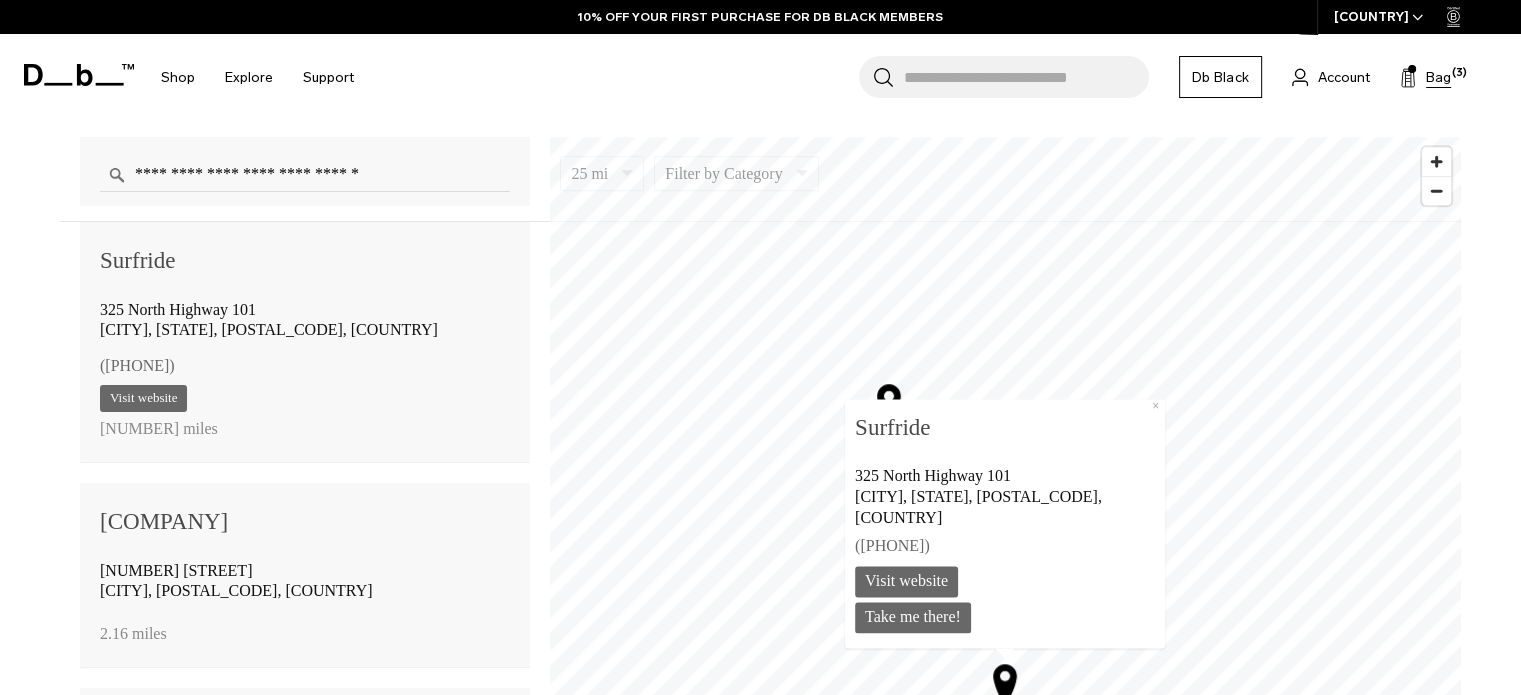 click on "Bag" at bounding box center [1438, 77] 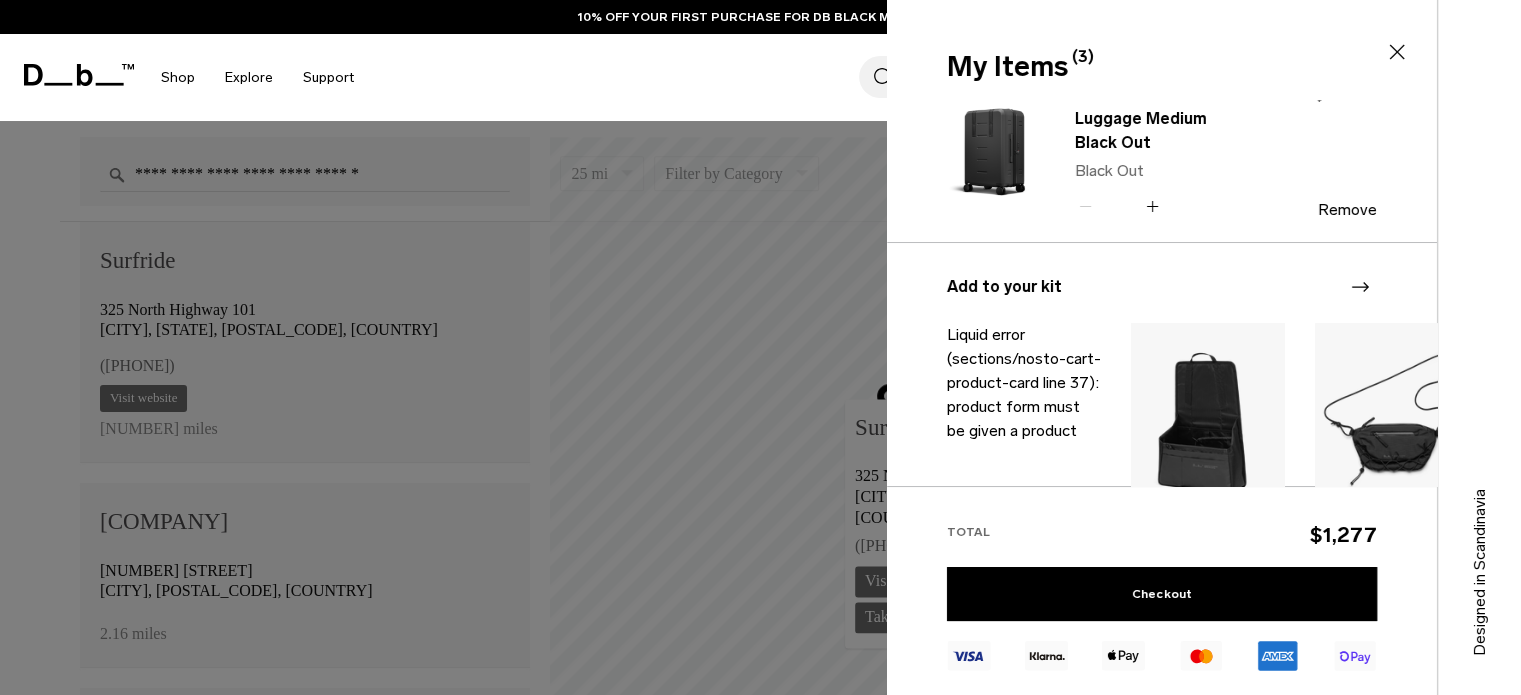 scroll, scrollTop: 200, scrollLeft: 0, axis: vertical 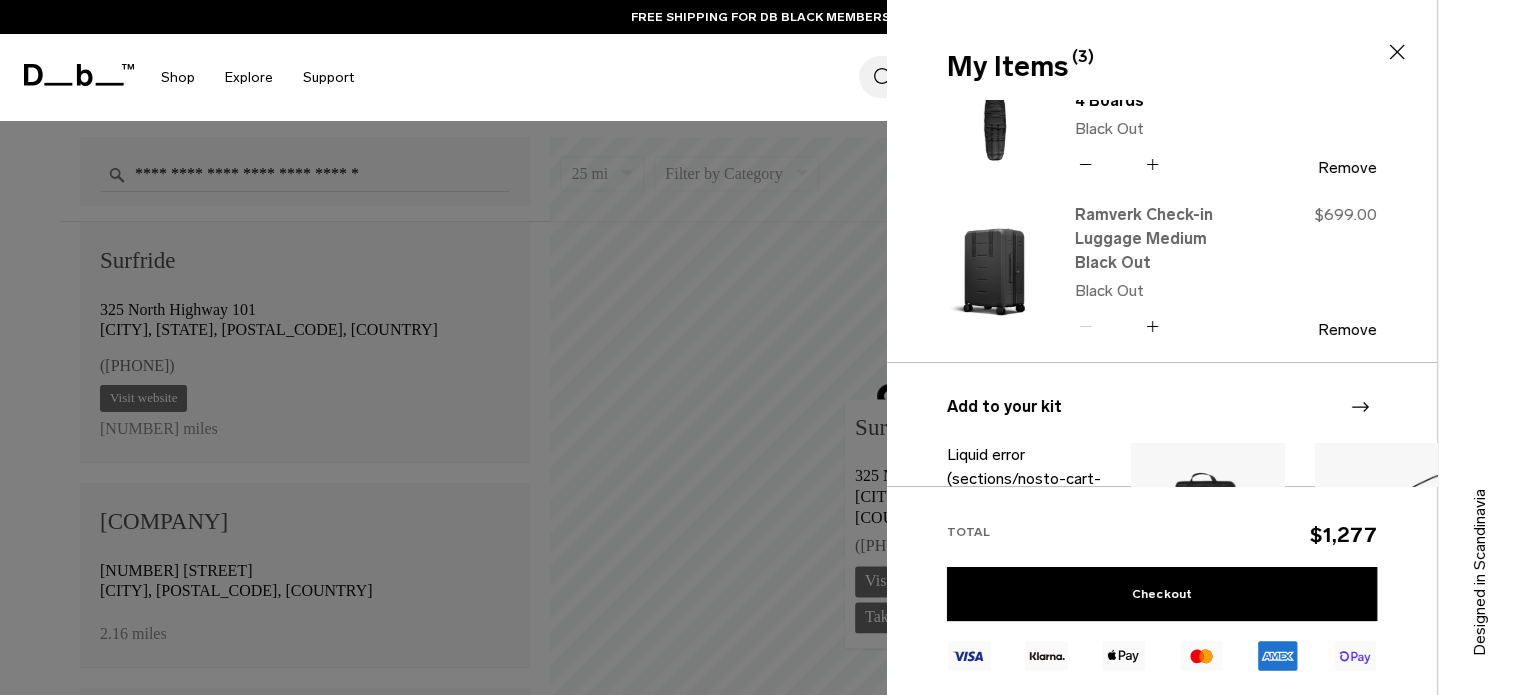 click on "Ramverk Check-in Luggage Medium Black Out" at bounding box center [1163, 239] 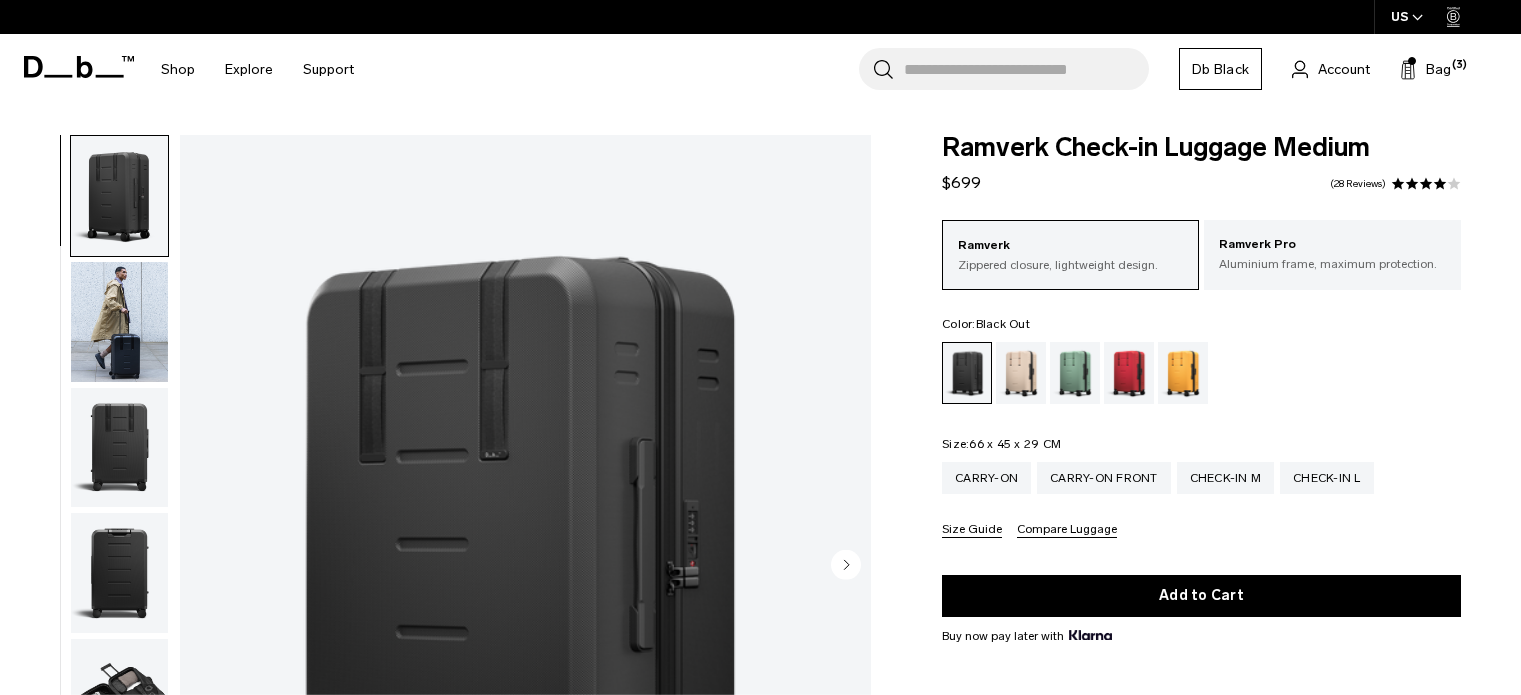 scroll, scrollTop: 0, scrollLeft: 0, axis: both 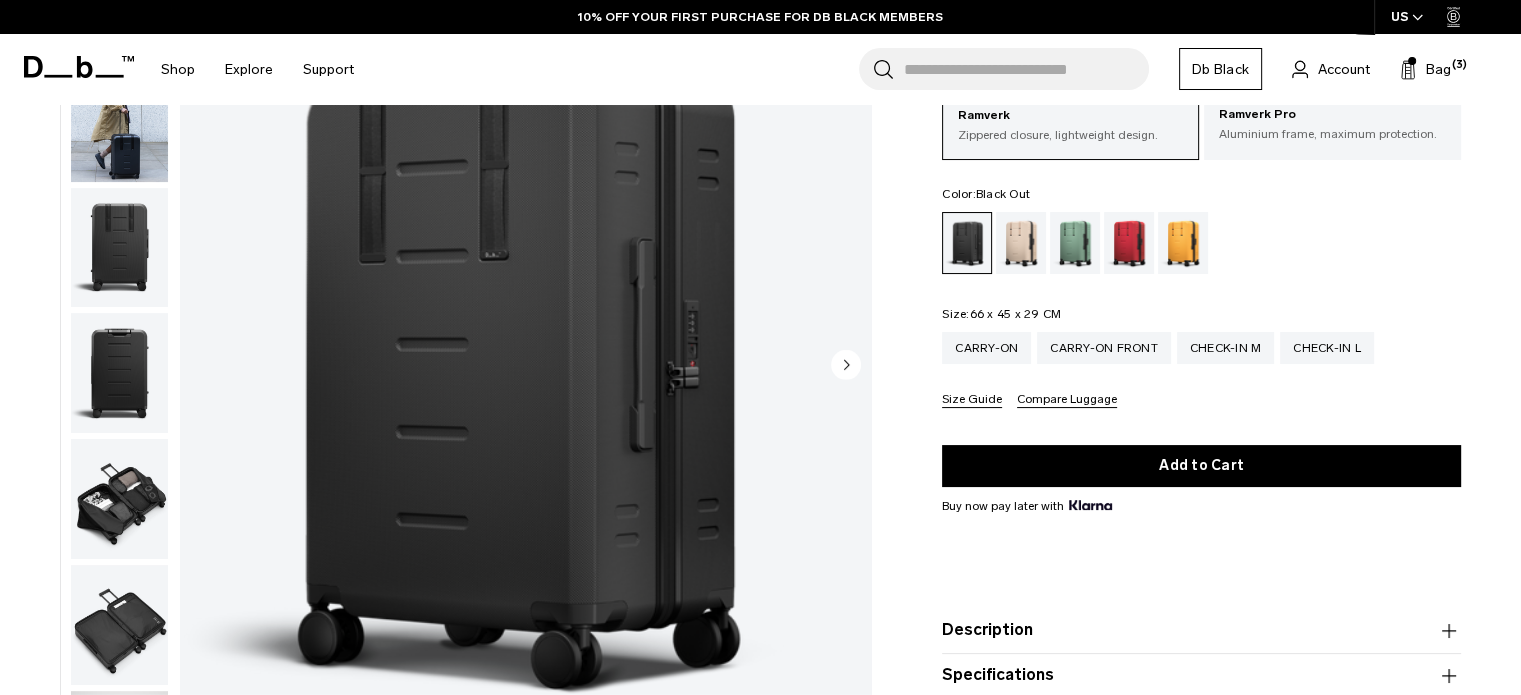 click on "Size Guide" at bounding box center (972, 400) 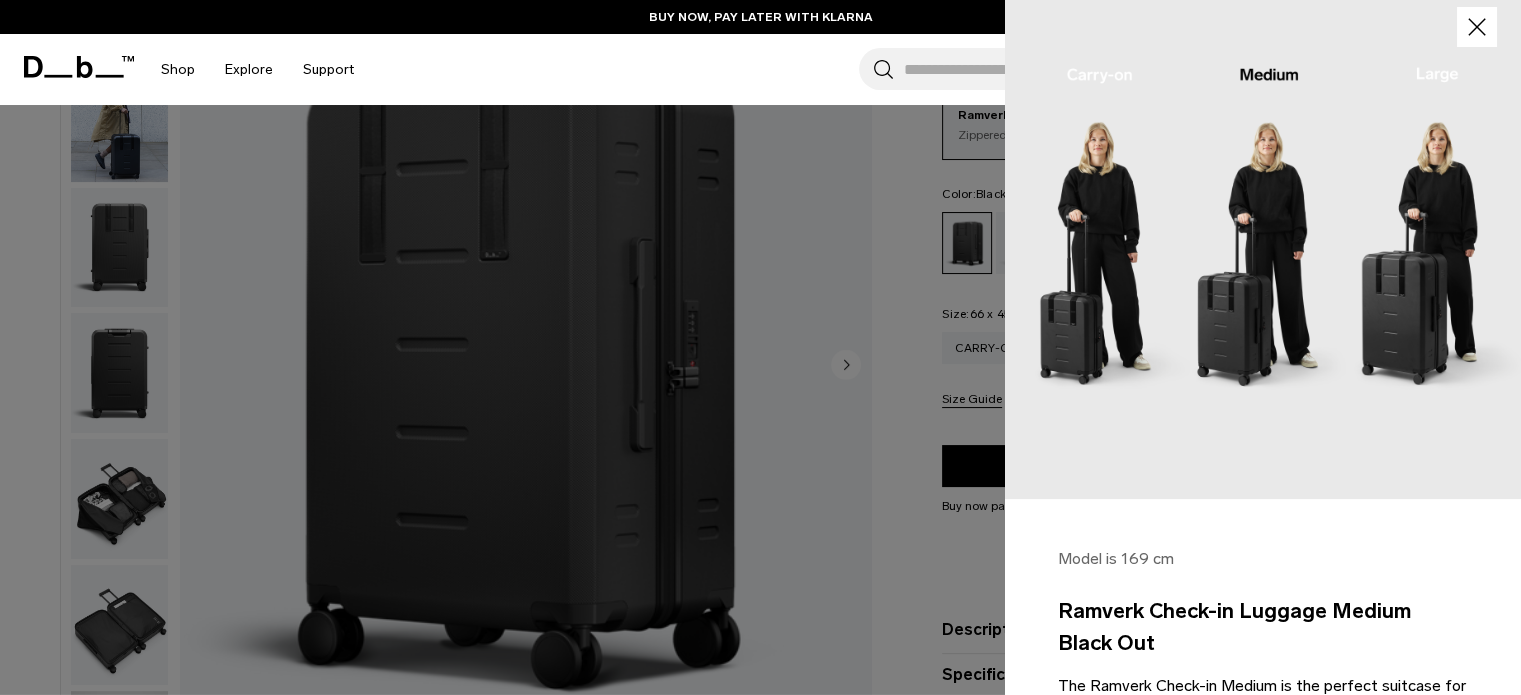 scroll, scrollTop: 0, scrollLeft: 0, axis: both 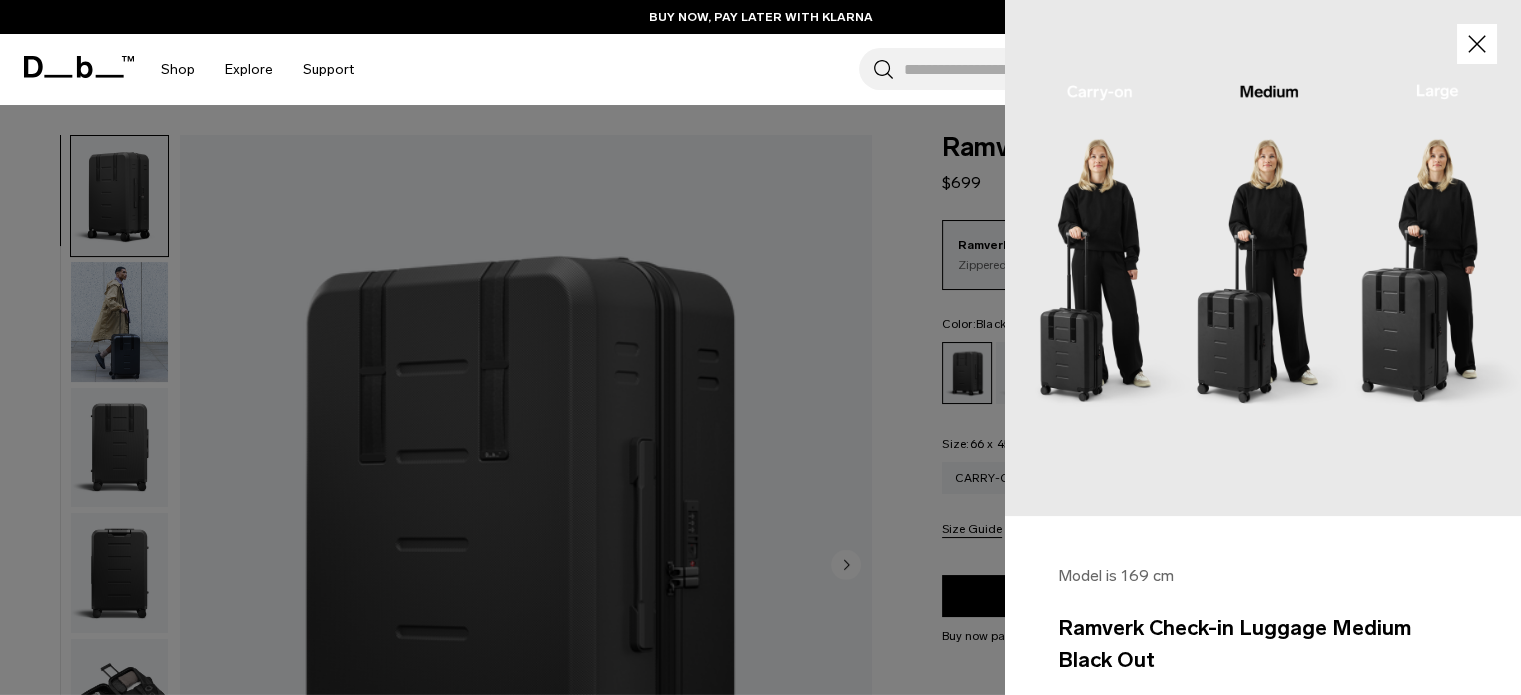 click at bounding box center (1477, 44) 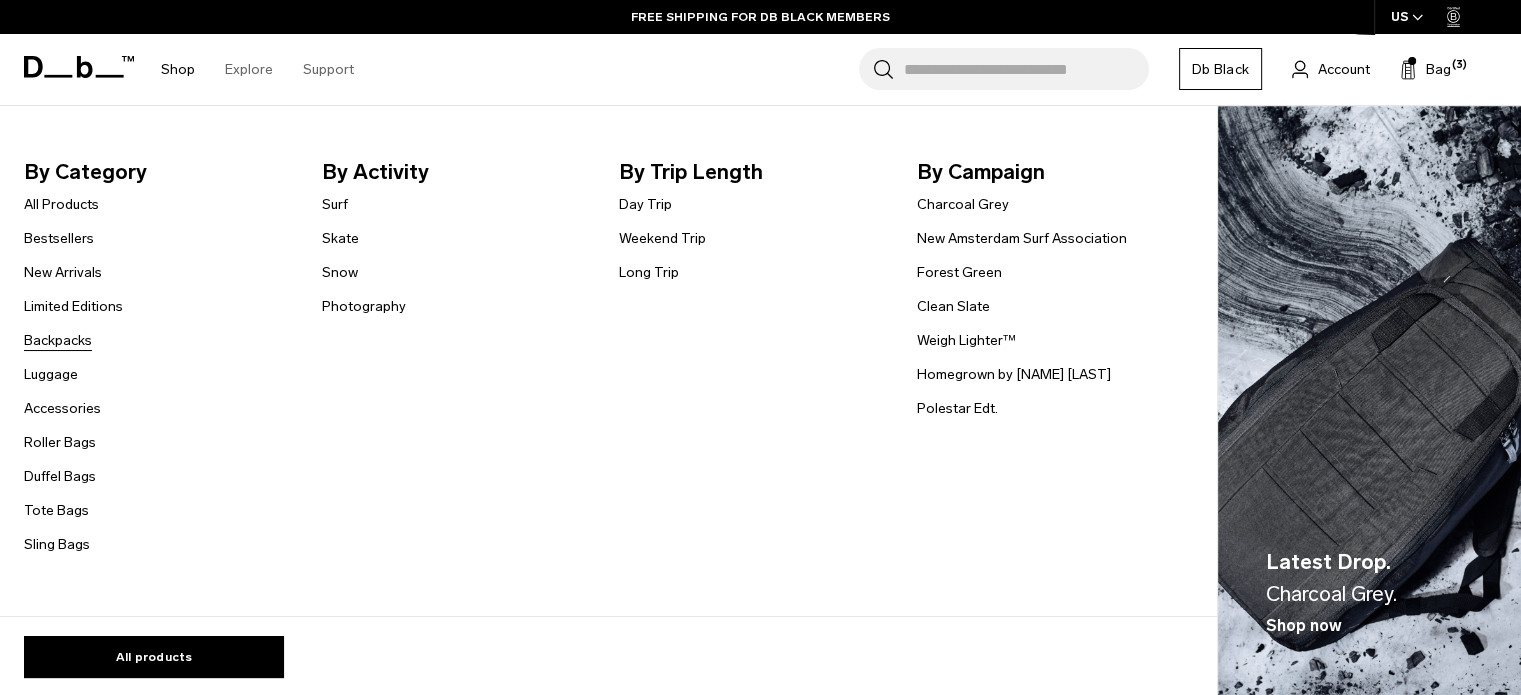 click on "Backpacks" at bounding box center [58, 340] 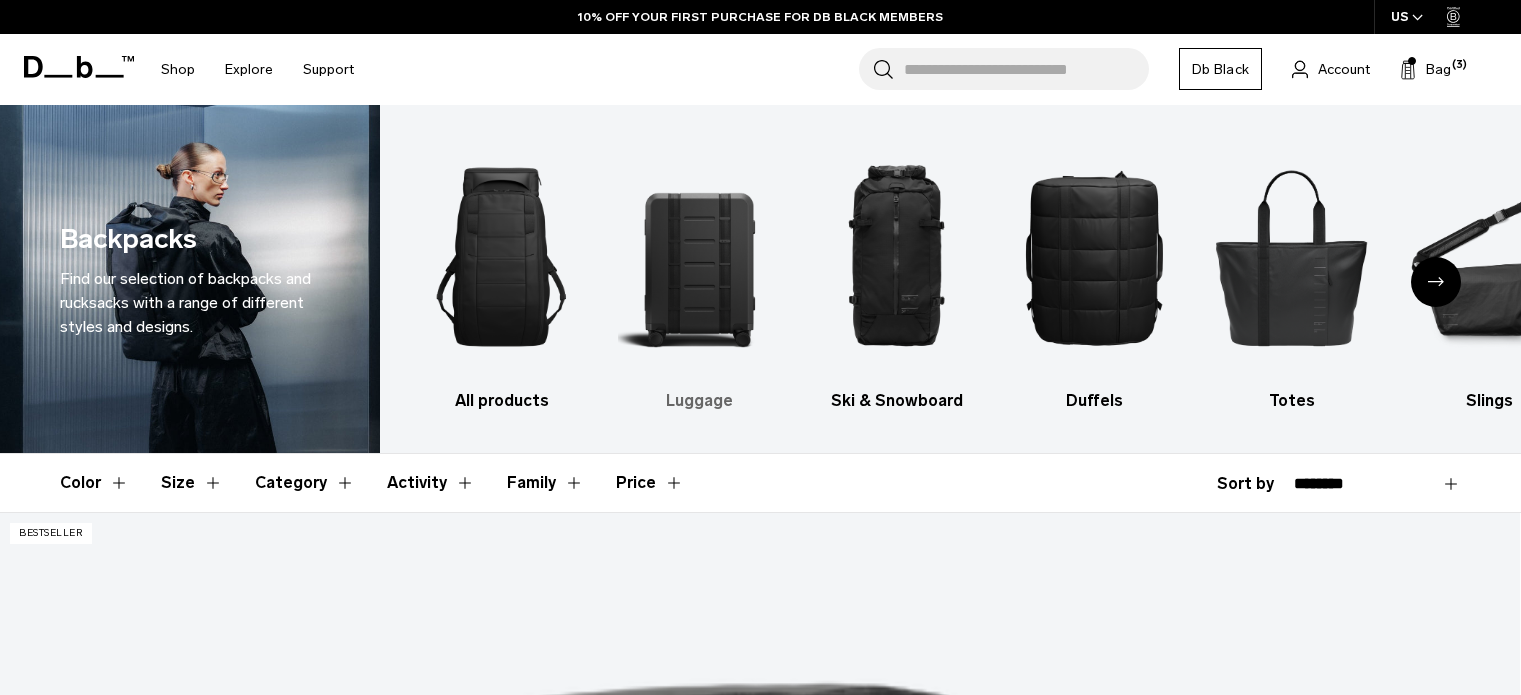 scroll, scrollTop: 0, scrollLeft: 0, axis: both 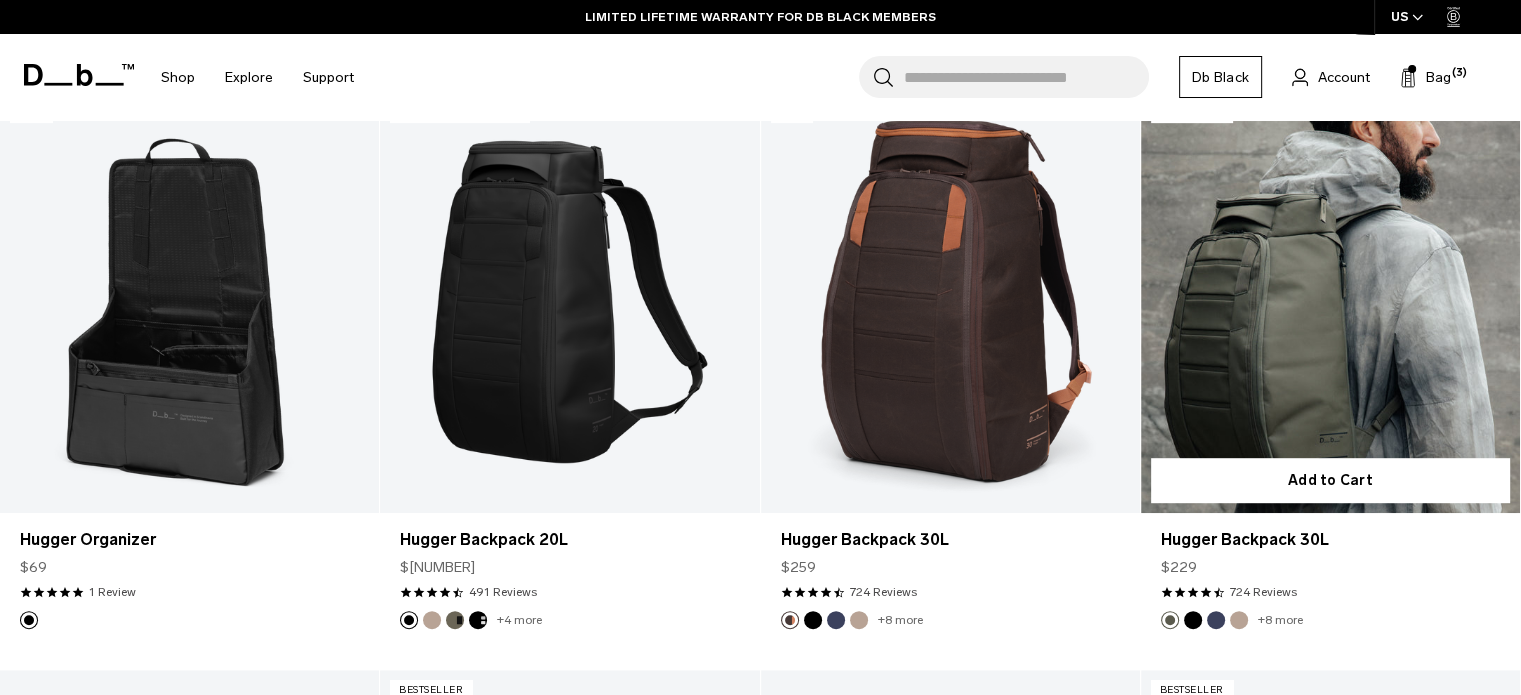 click at bounding box center (1330, 302) 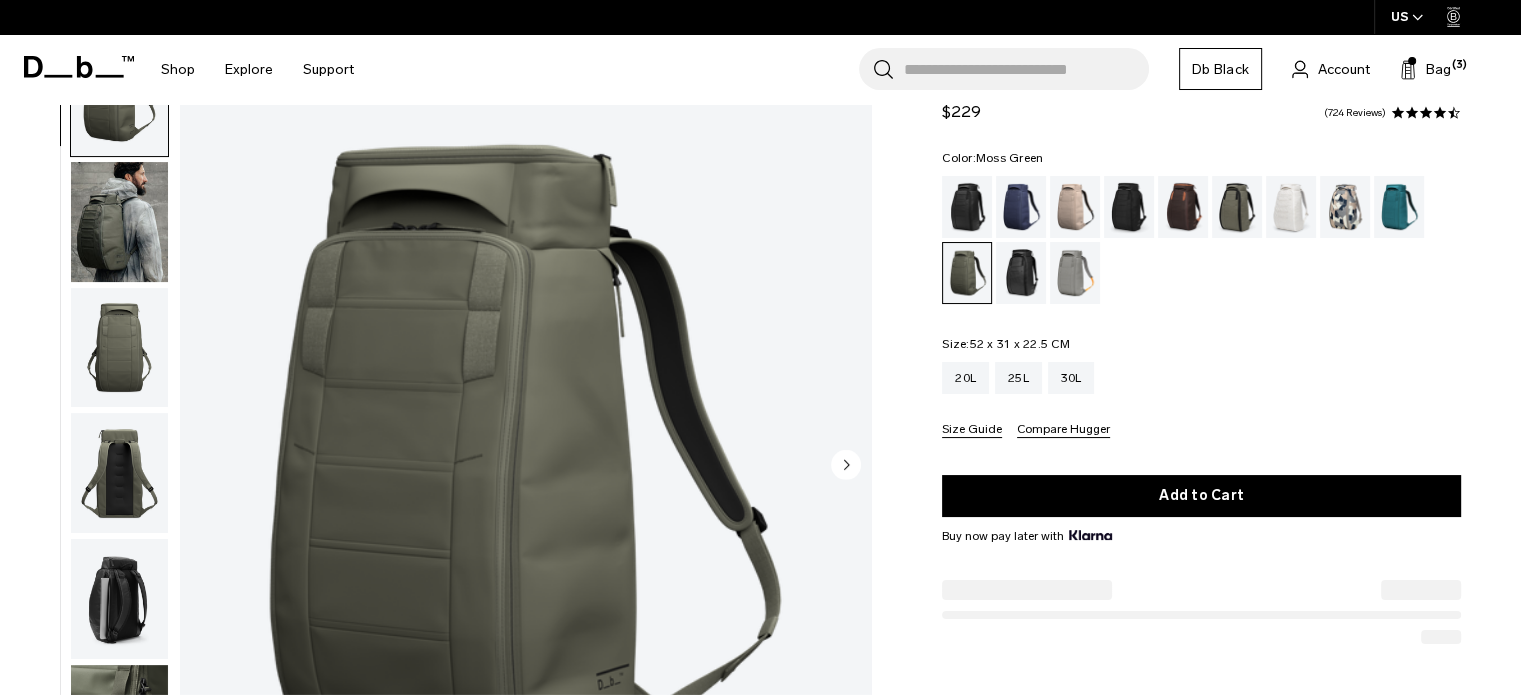 scroll, scrollTop: 100, scrollLeft: 0, axis: vertical 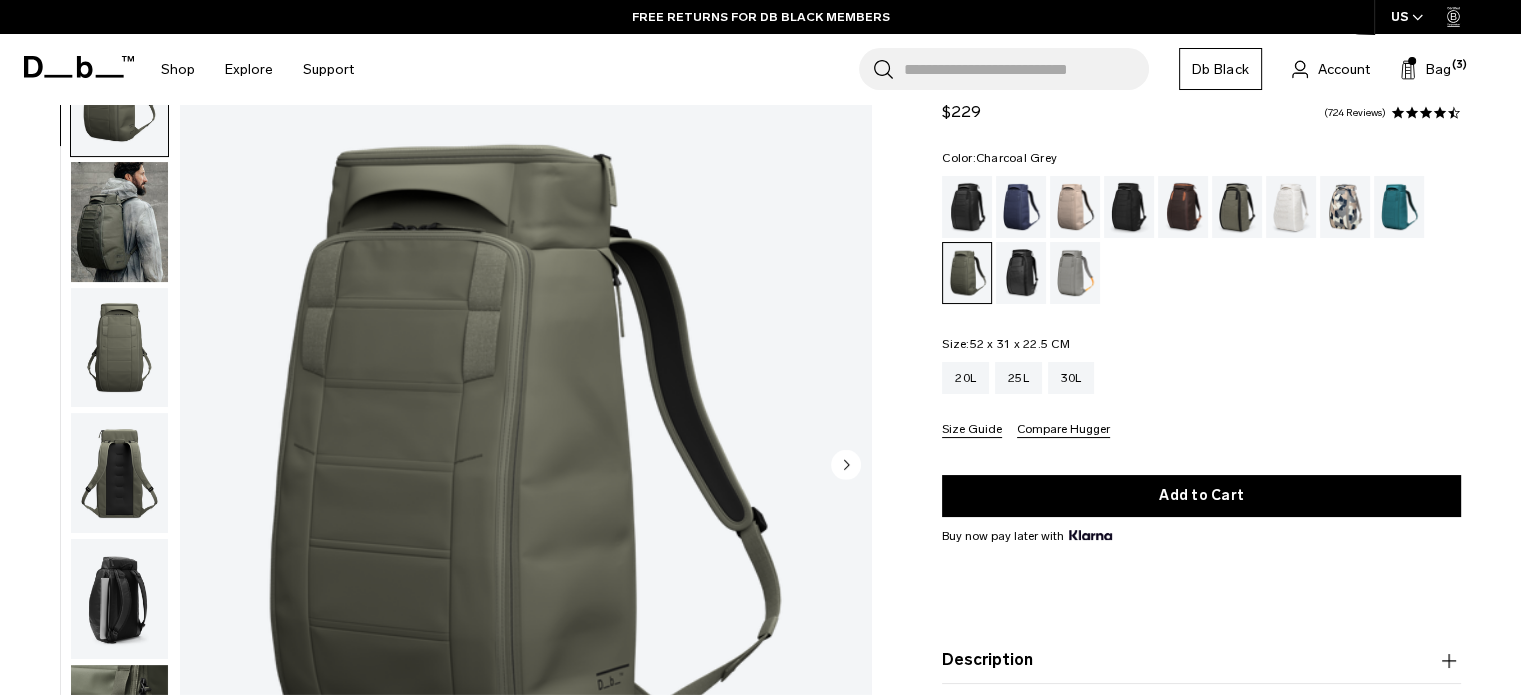 click at bounding box center (1129, 207) 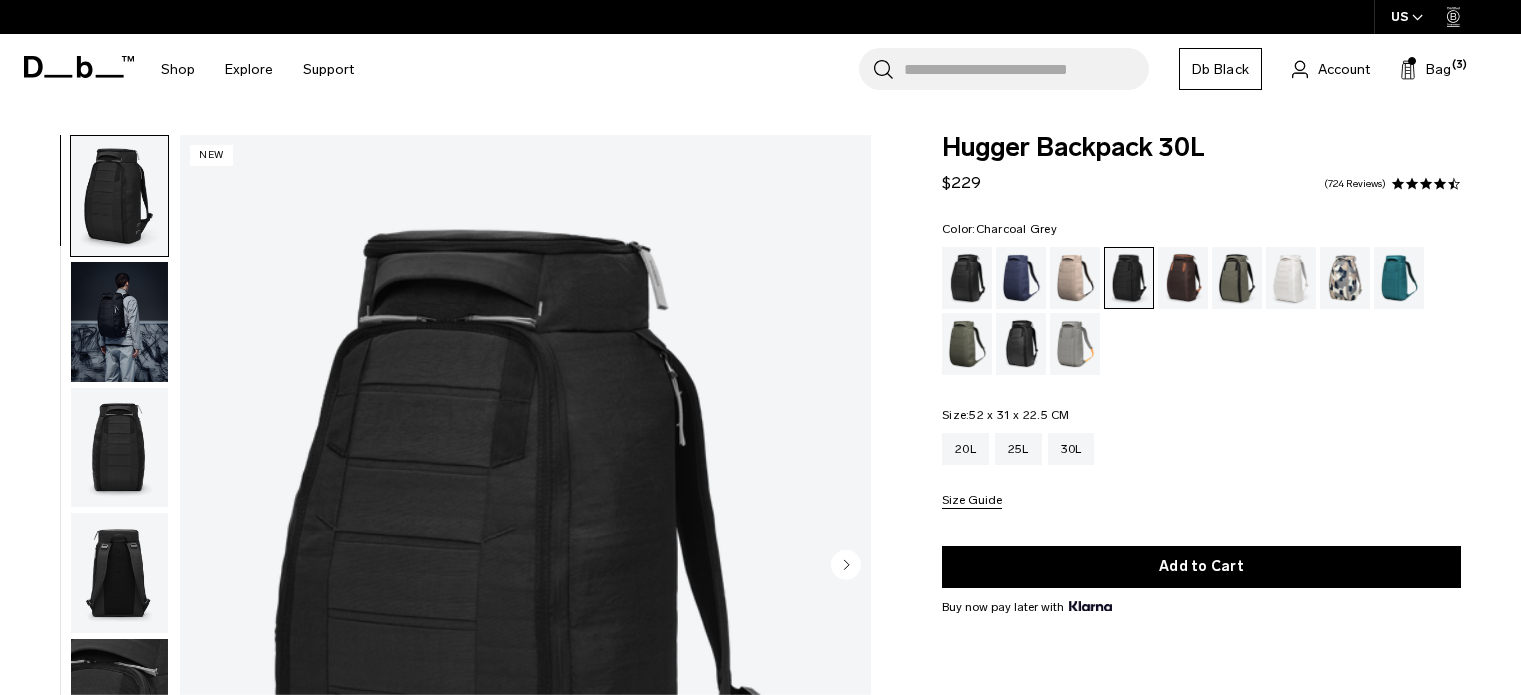 scroll, scrollTop: 0, scrollLeft: 0, axis: both 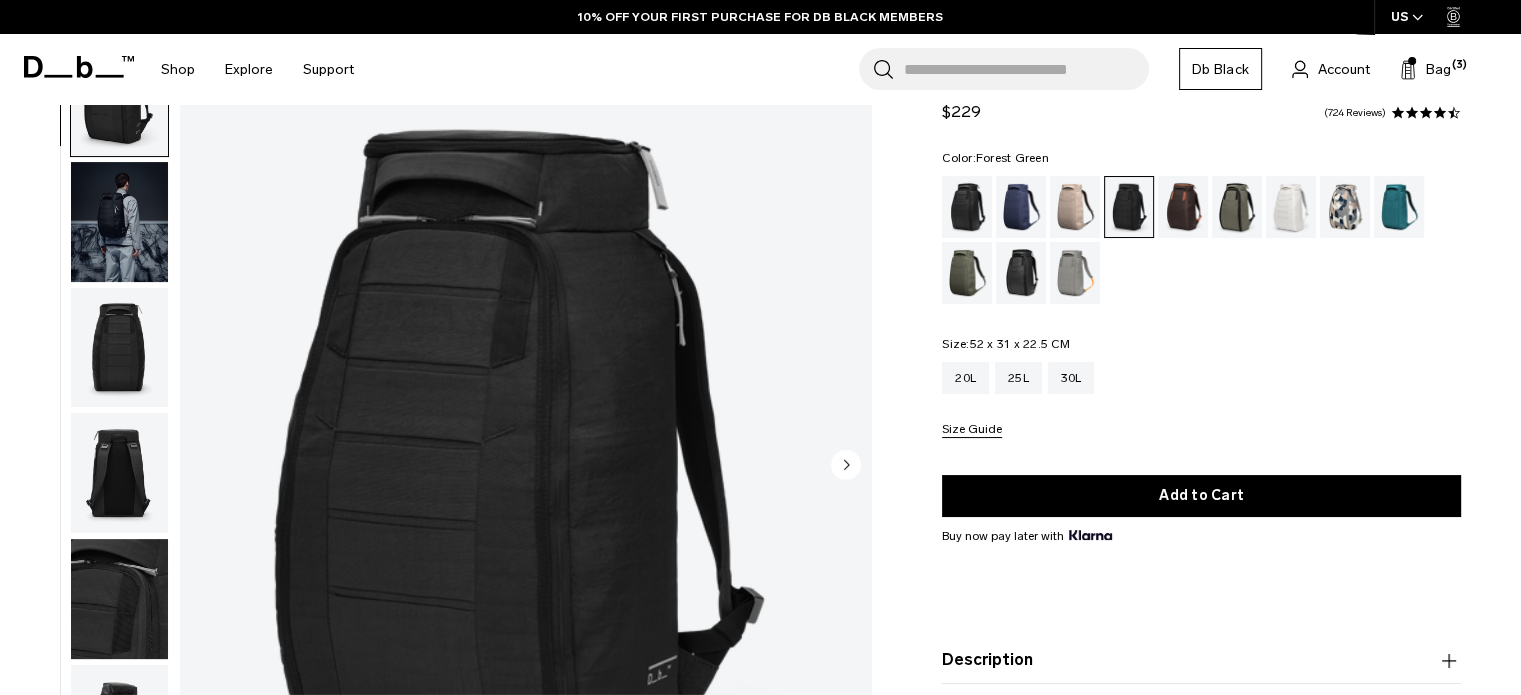 click at bounding box center [1237, 207] 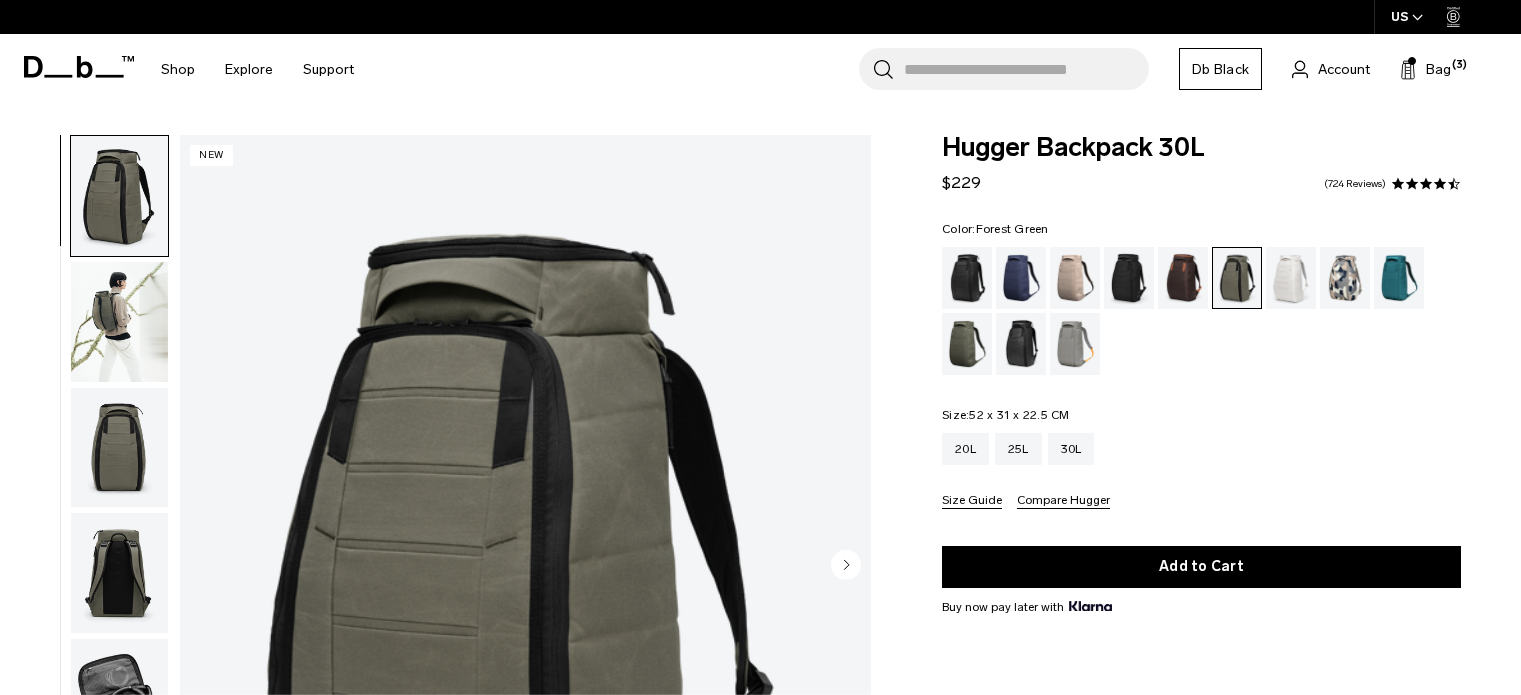 scroll, scrollTop: 0, scrollLeft: 0, axis: both 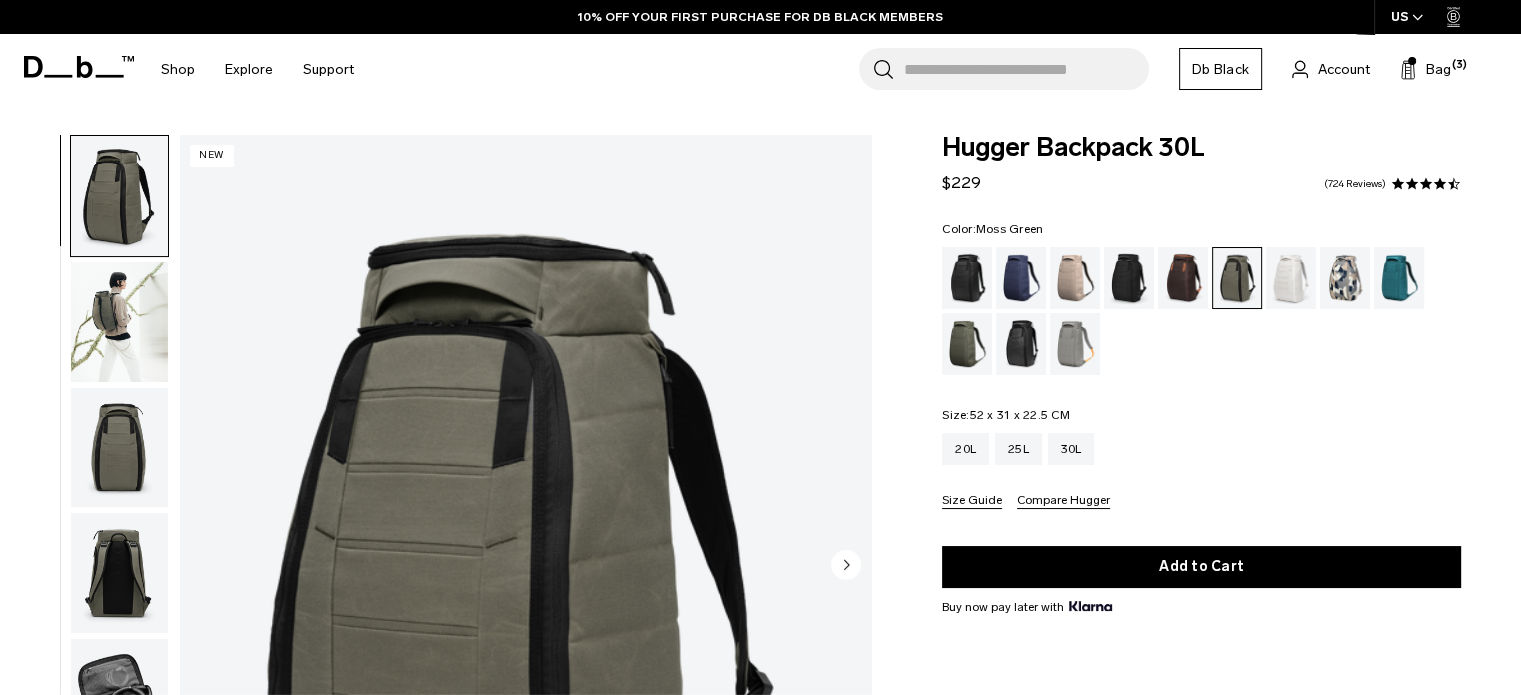 click at bounding box center [967, 344] 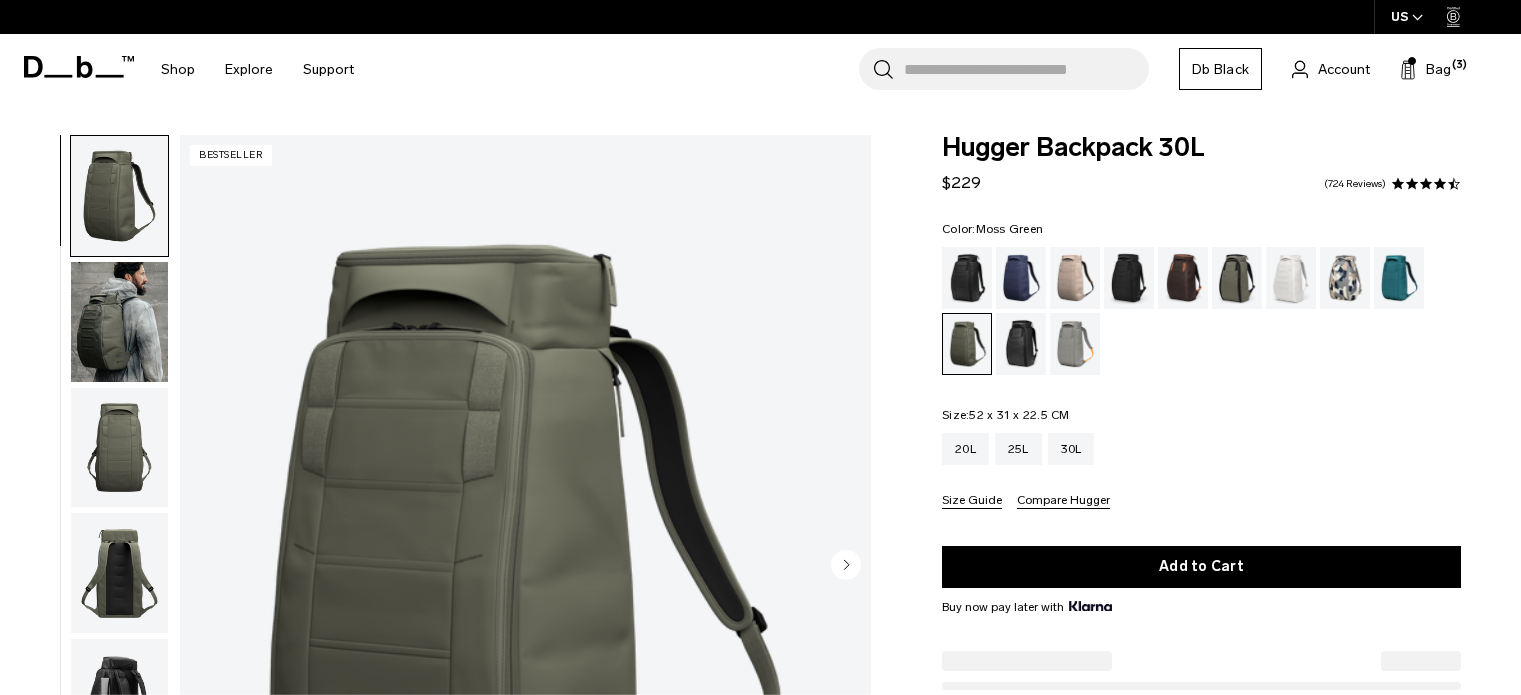 scroll, scrollTop: 0, scrollLeft: 0, axis: both 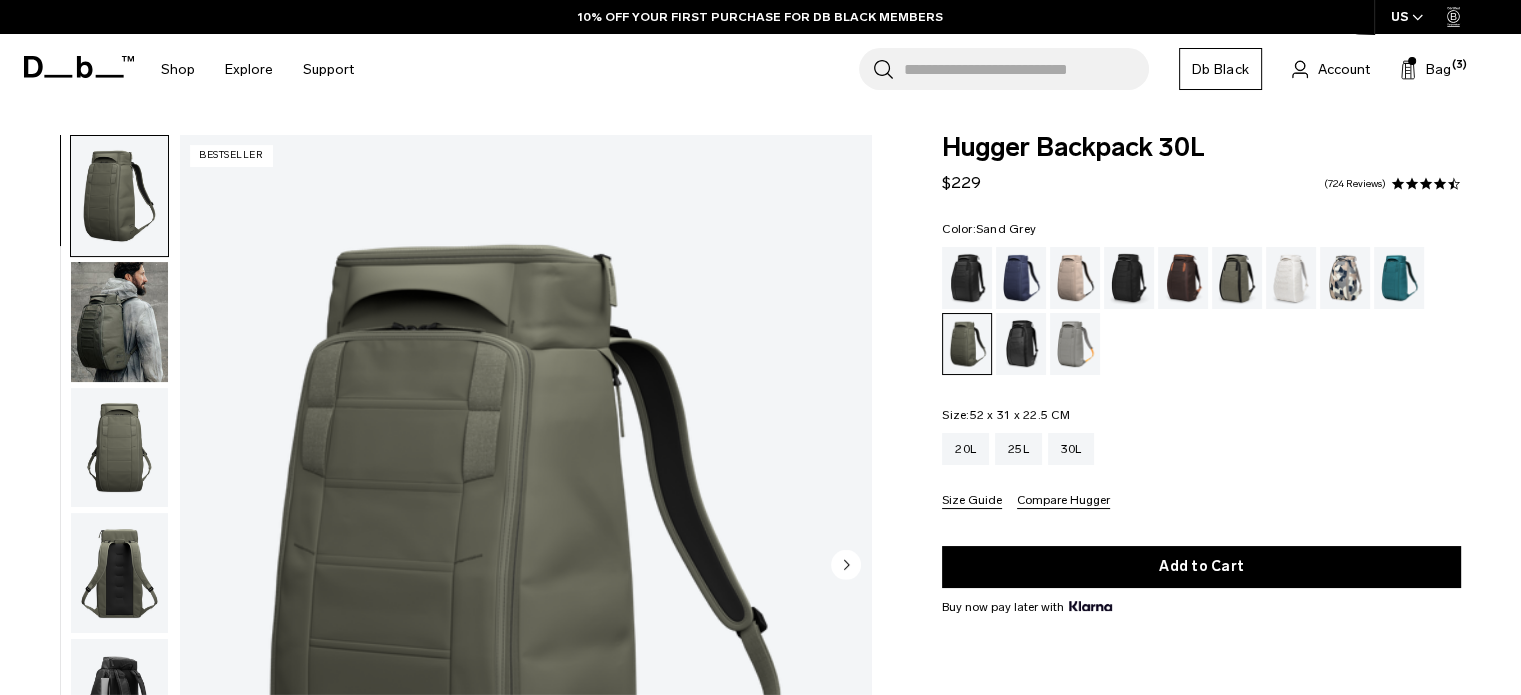 click at bounding box center [1075, 344] 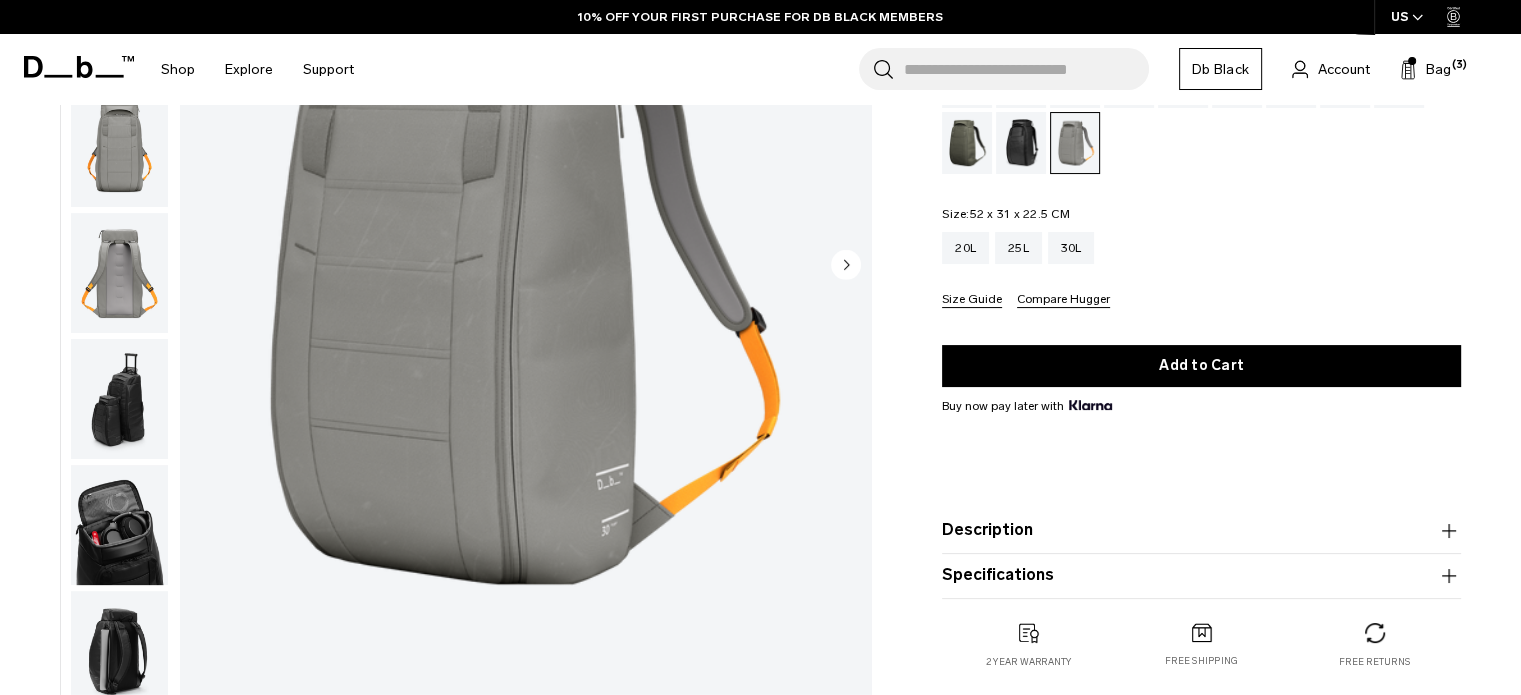 scroll, scrollTop: 0, scrollLeft: 0, axis: both 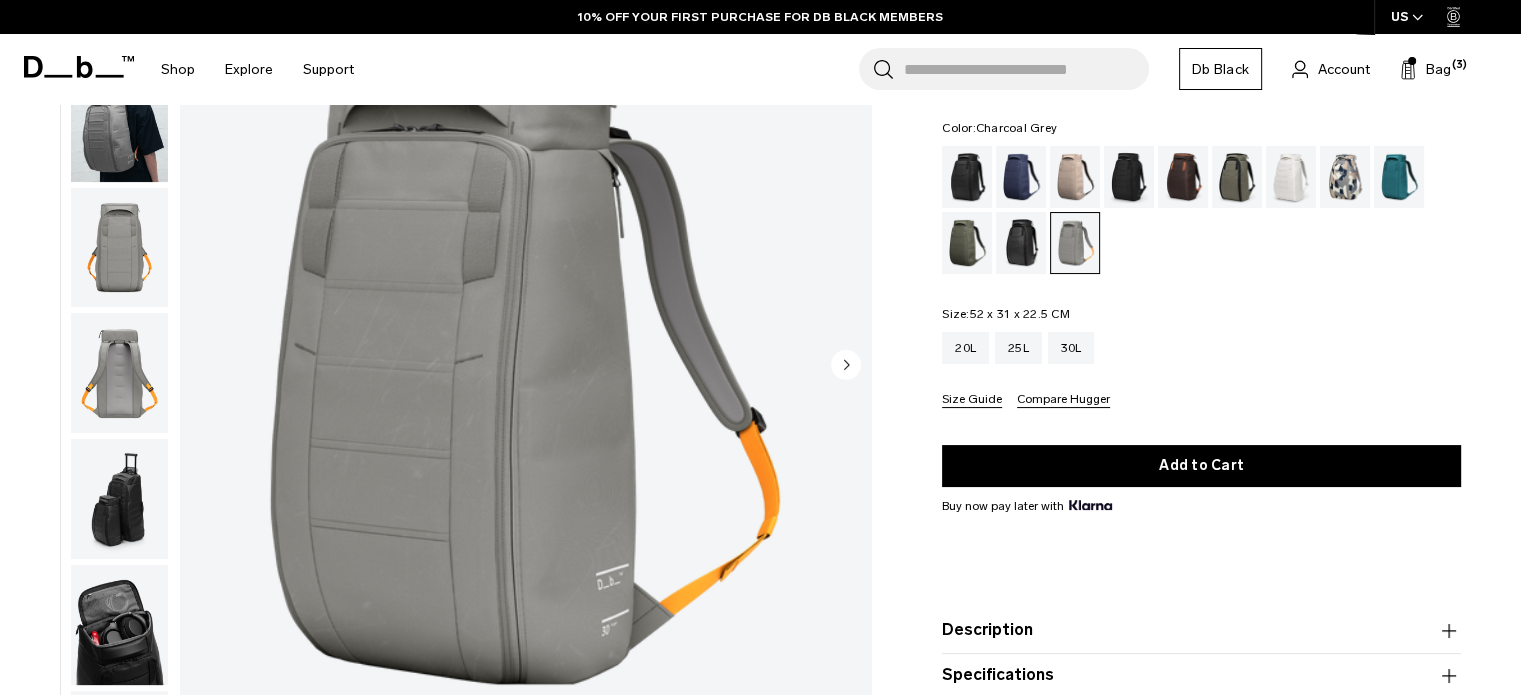 click at bounding box center [1129, 177] 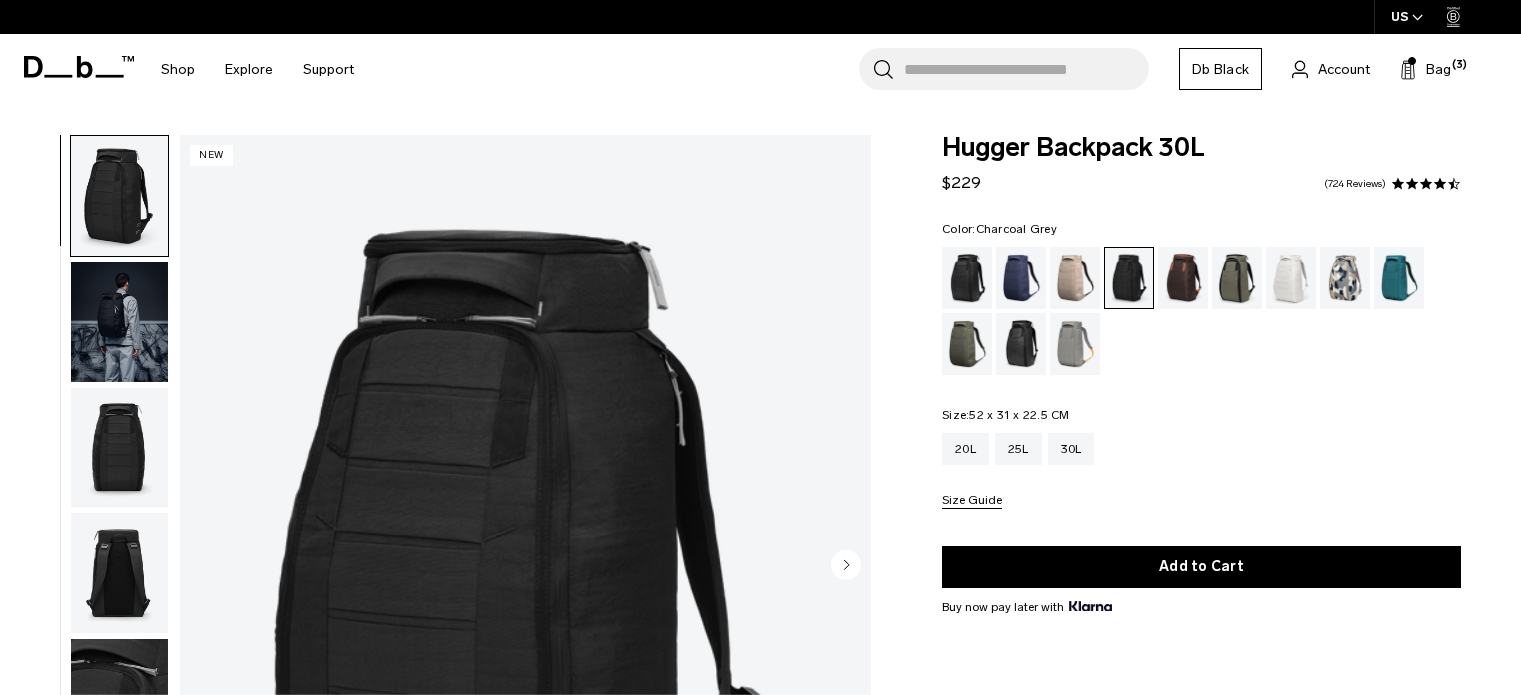 scroll, scrollTop: 200, scrollLeft: 0, axis: vertical 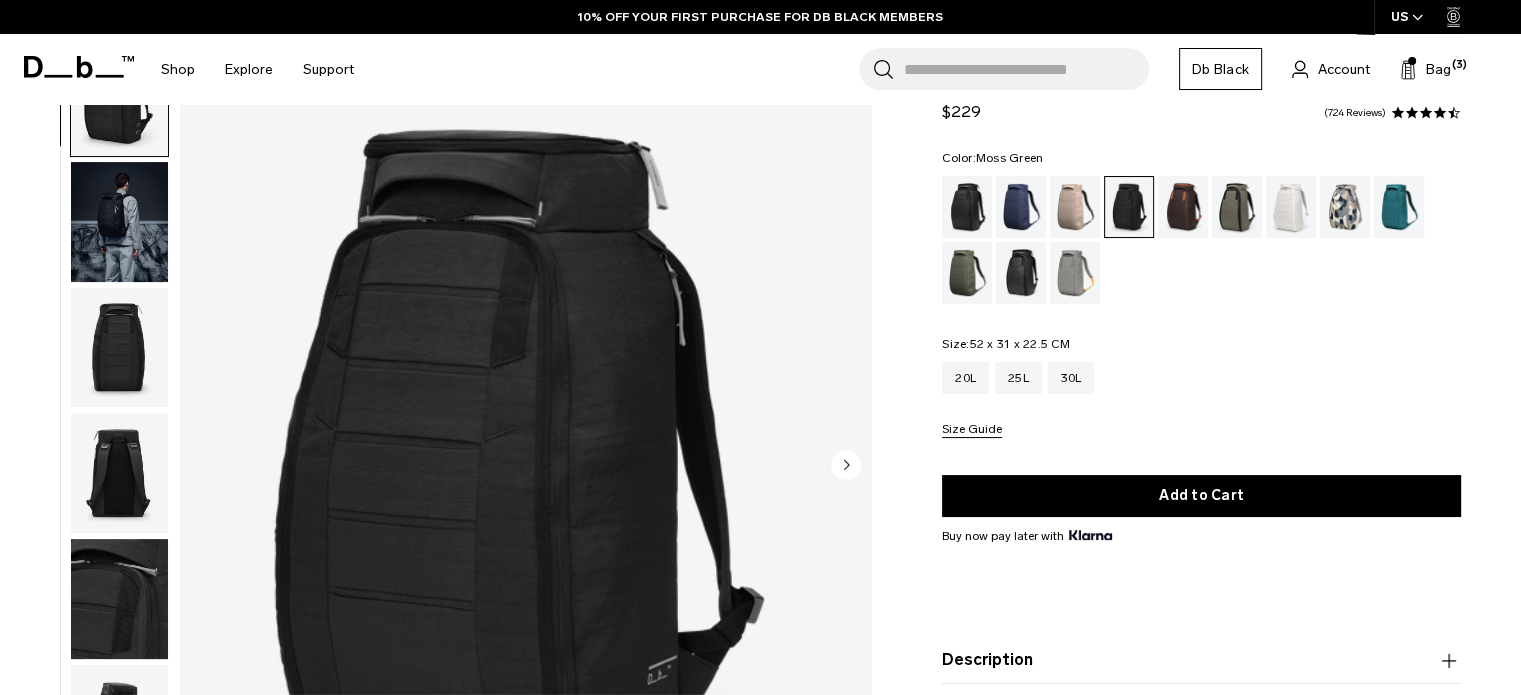 click at bounding box center [967, 273] 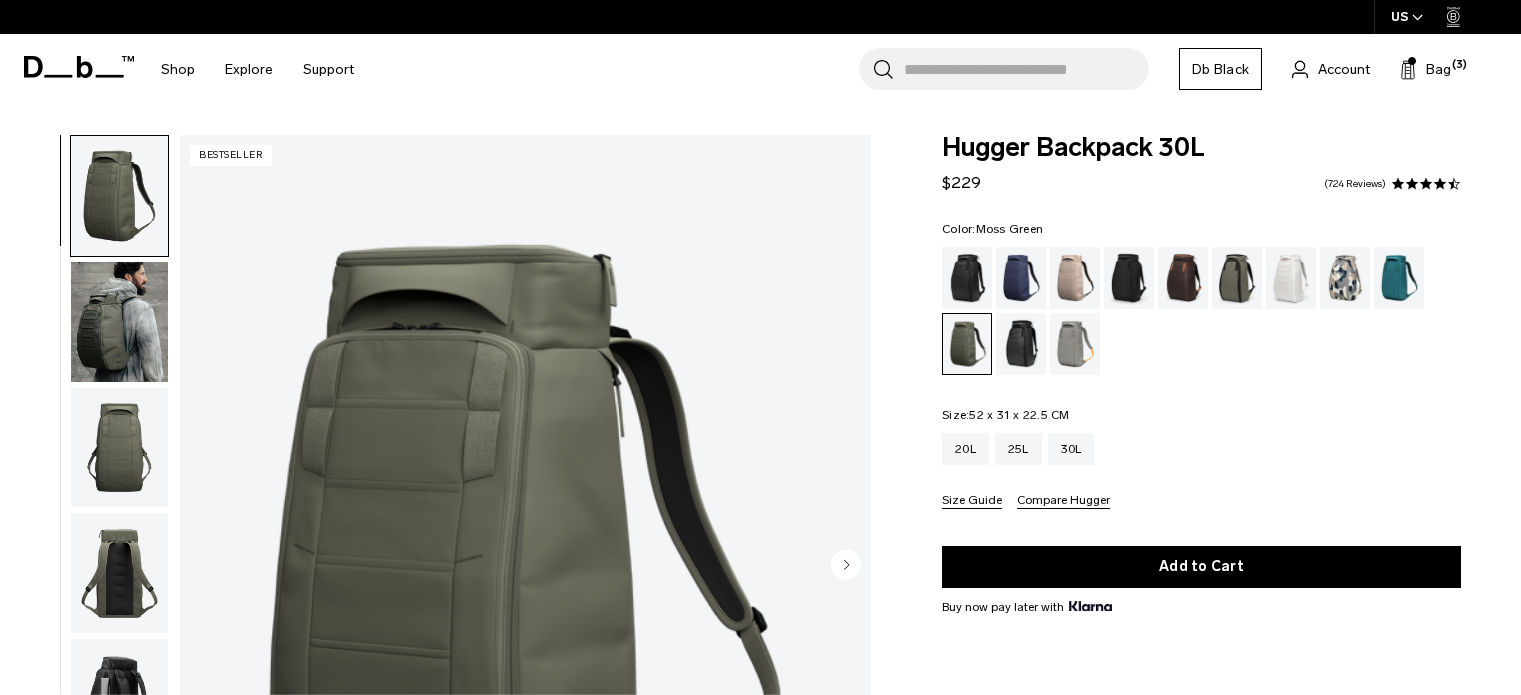 scroll, scrollTop: 0, scrollLeft: 0, axis: both 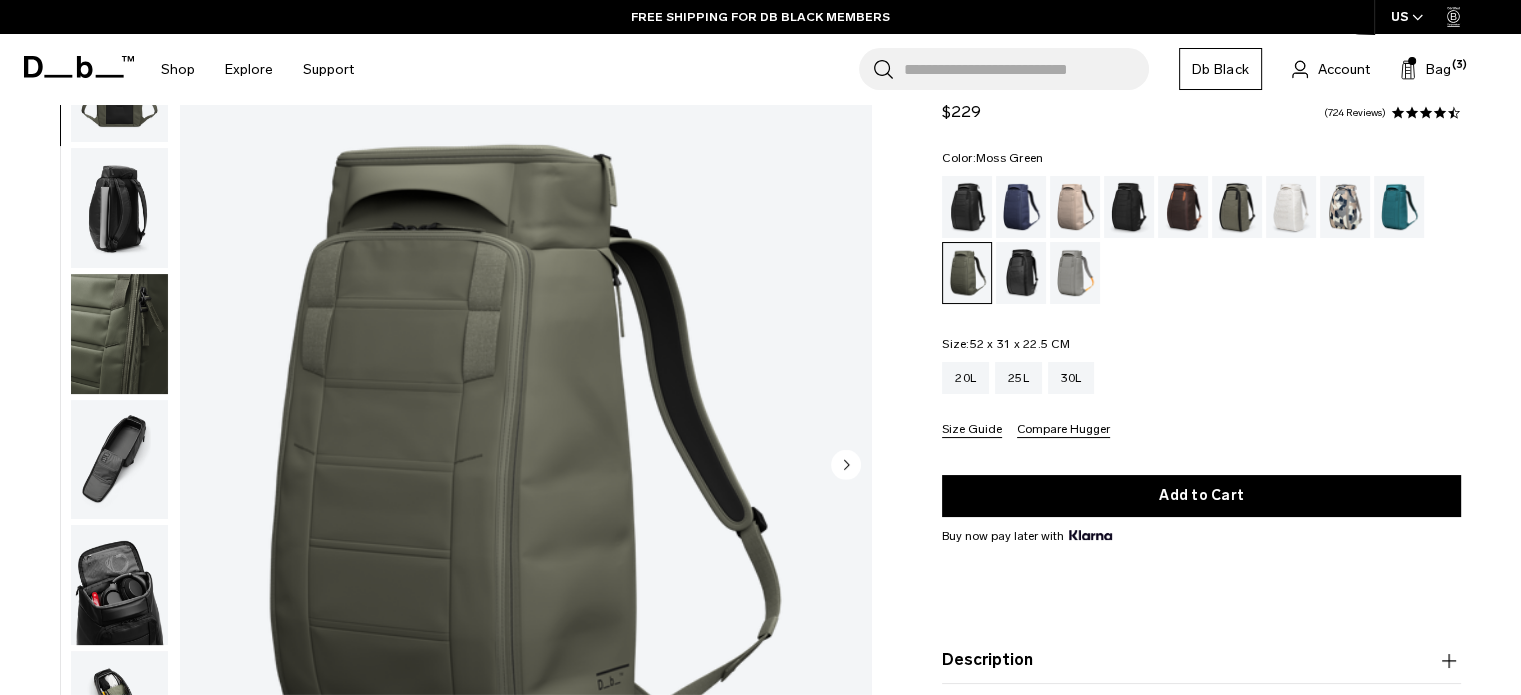 click at bounding box center [119, 460] 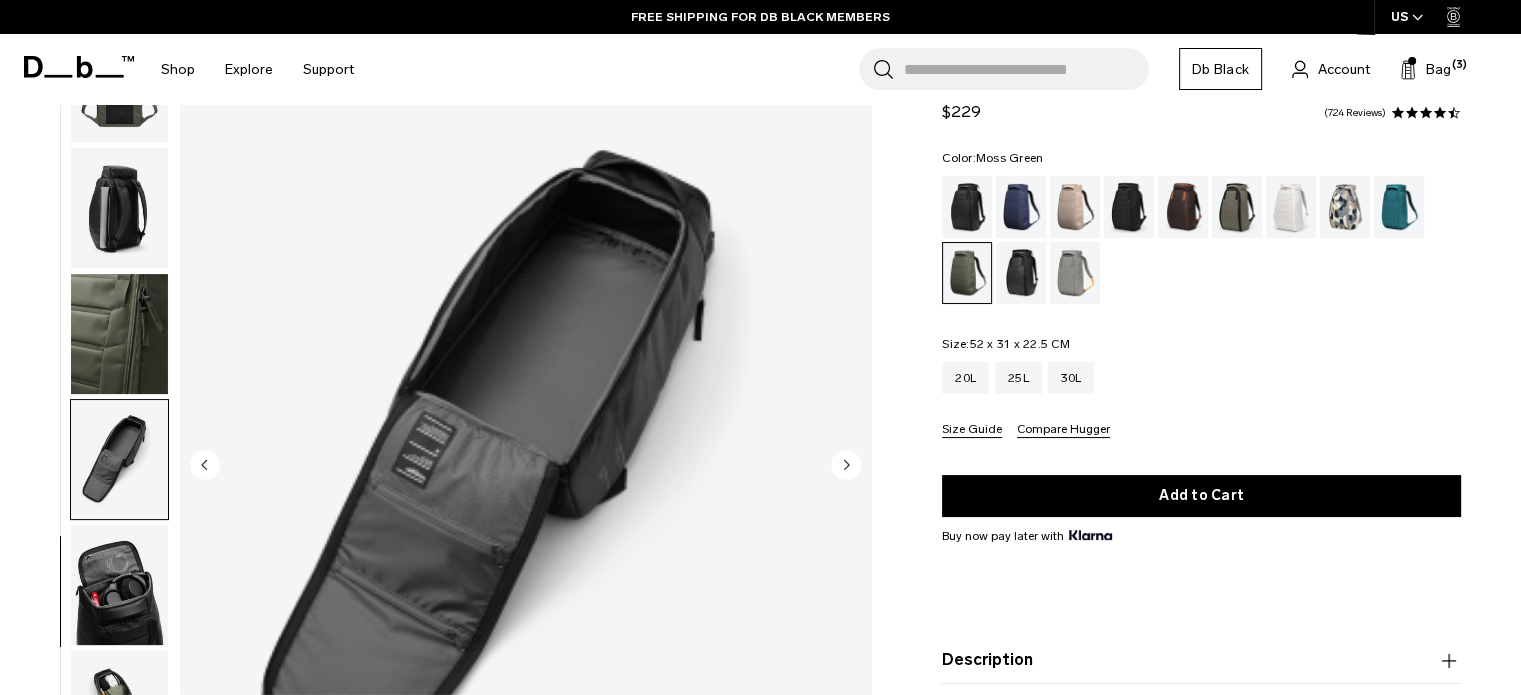 click at bounding box center (119, 585) 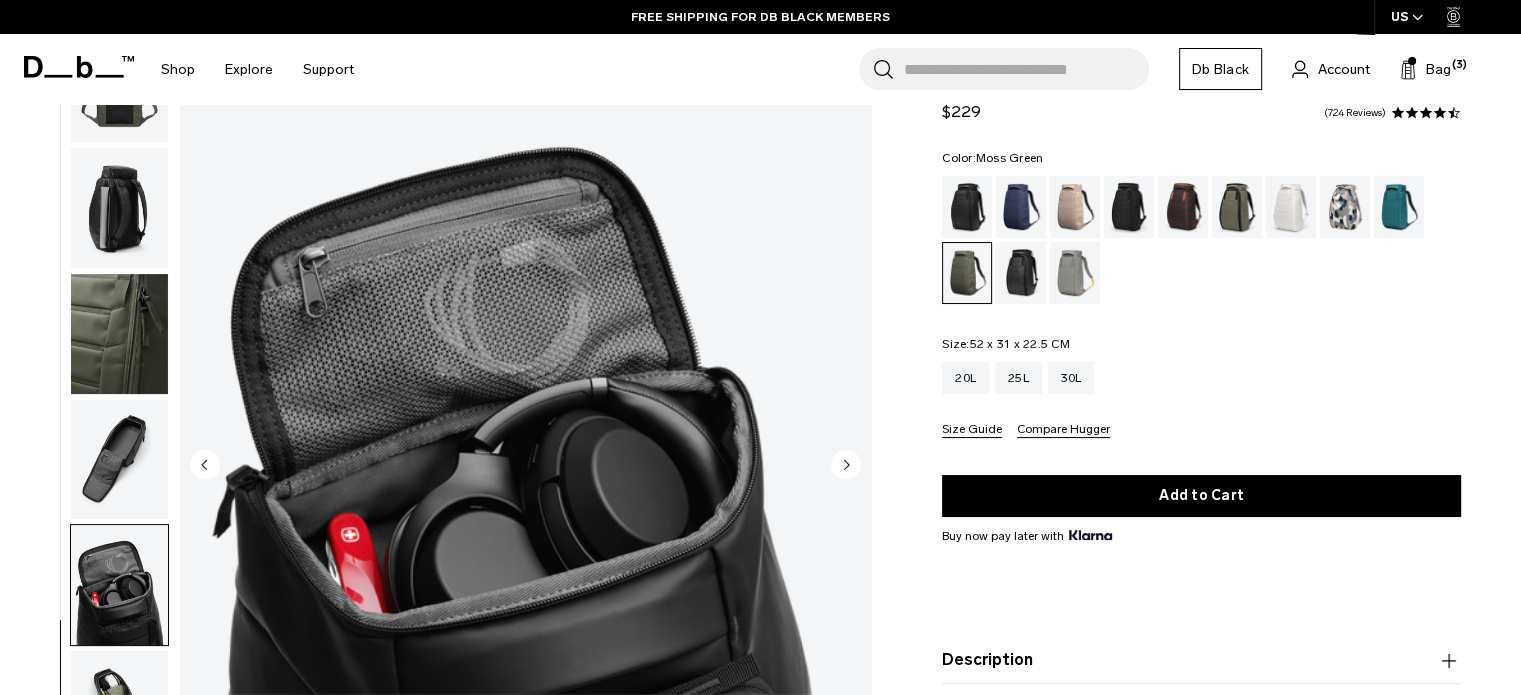scroll, scrollTop: 391, scrollLeft: 0, axis: vertical 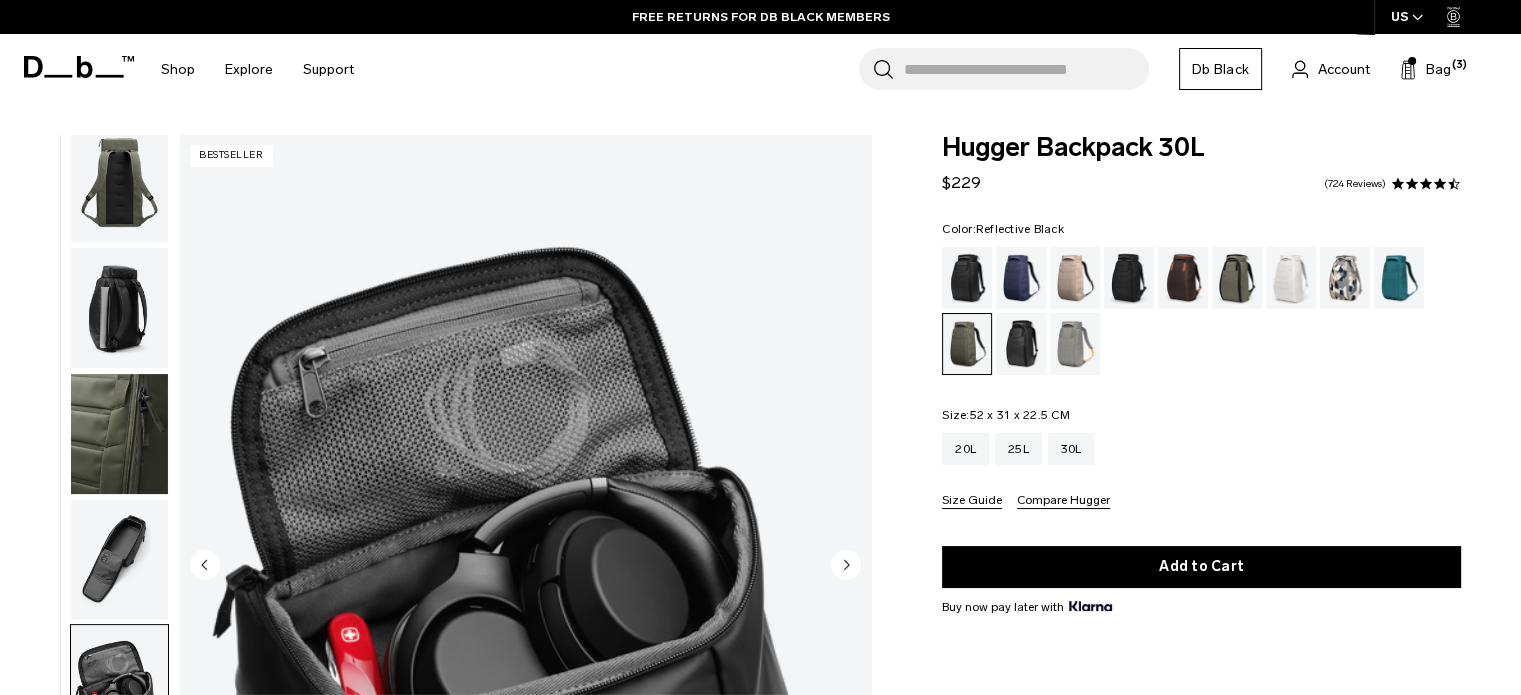 click at bounding box center (1021, 344) 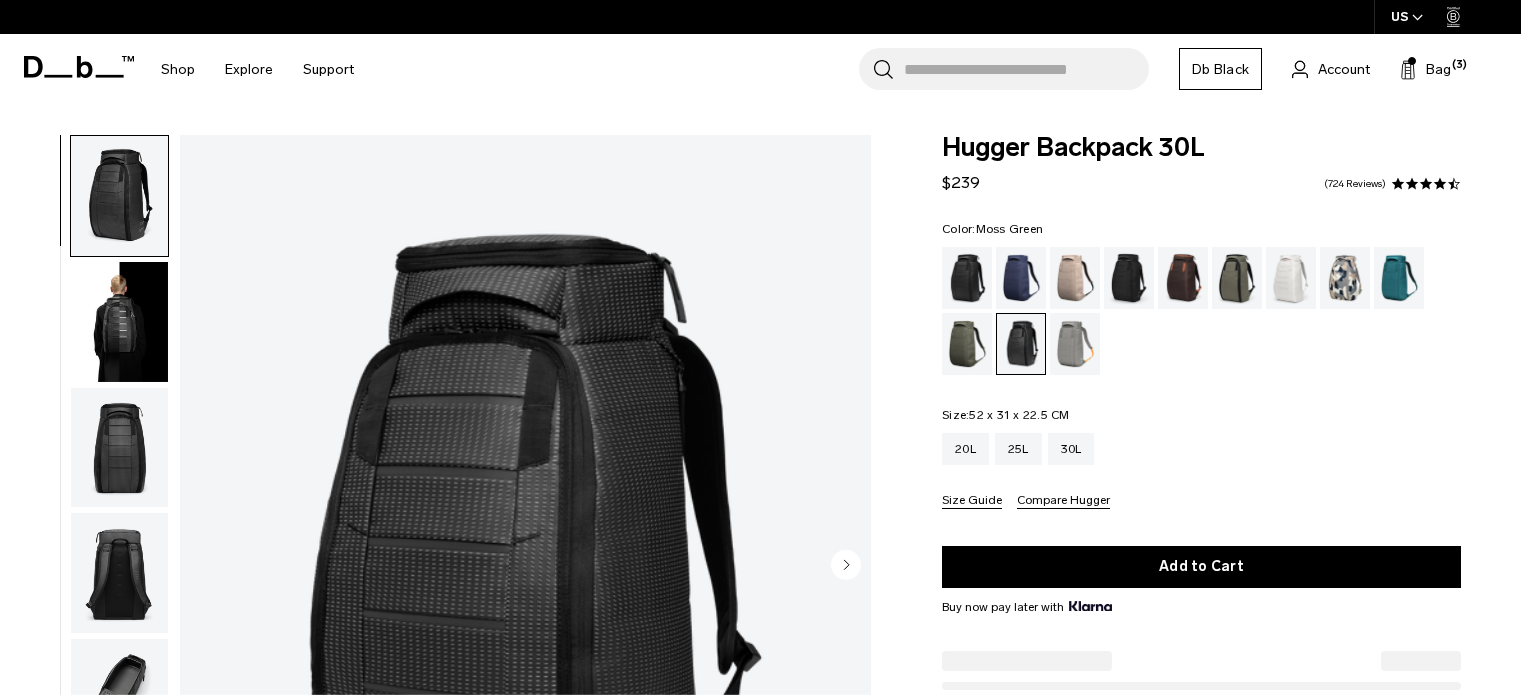 scroll, scrollTop: 0, scrollLeft: 0, axis: both 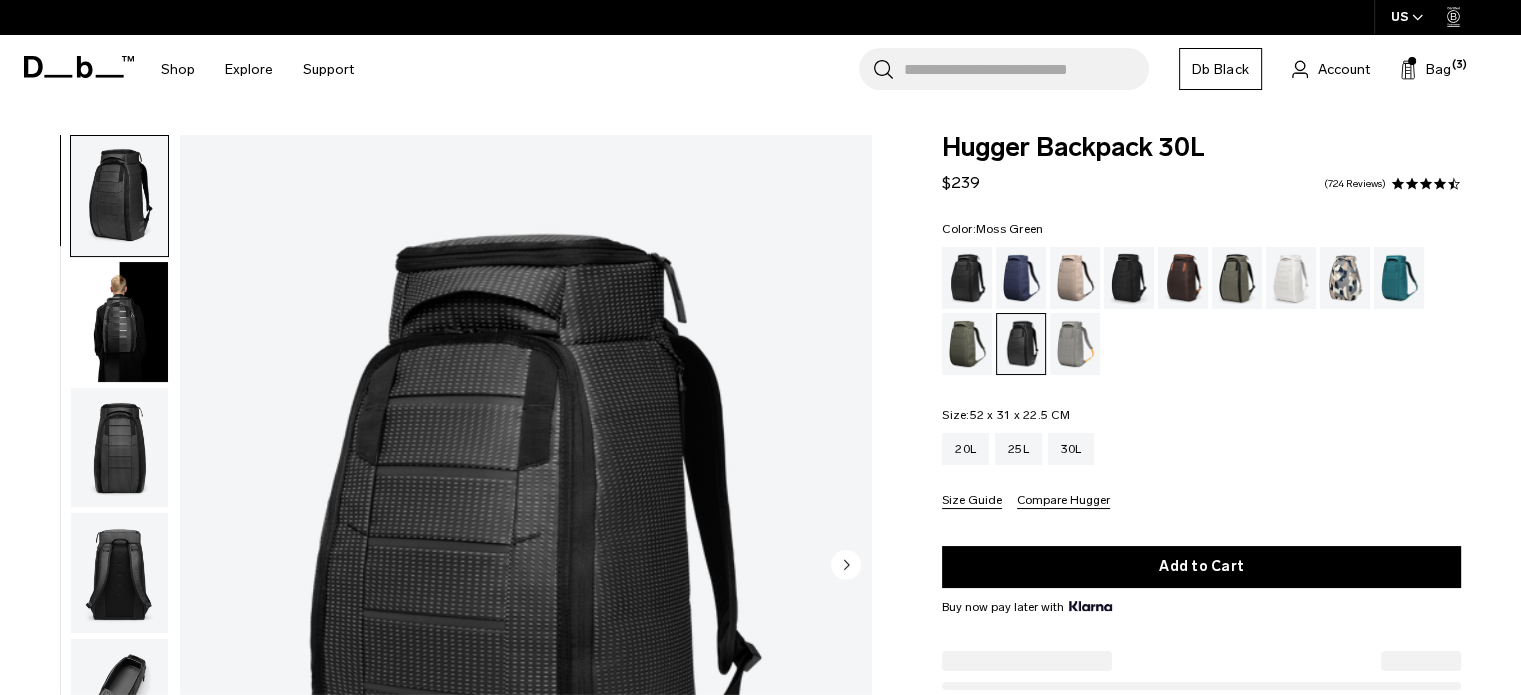 click at bounding box center (967, 344) 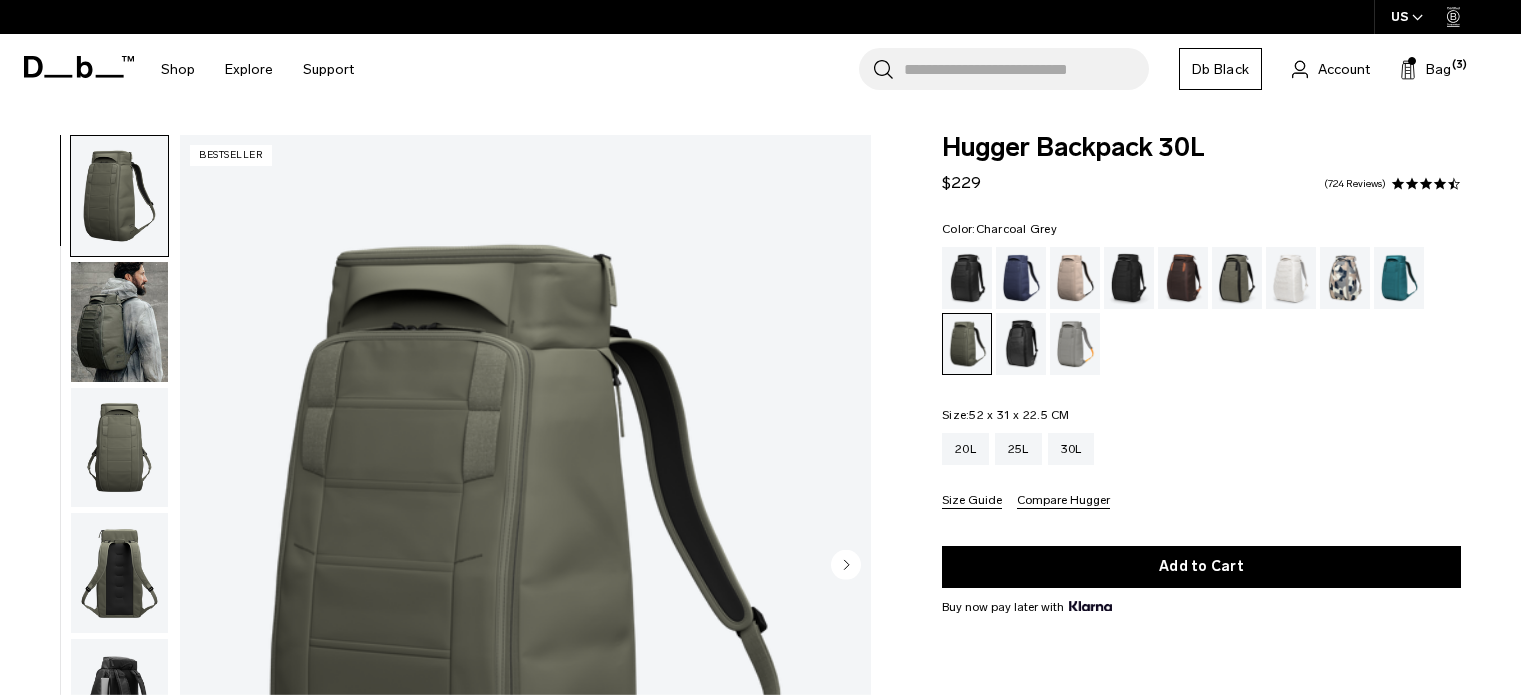 scroll, scrollTop: 0, scrollLeft: 0, axis: both 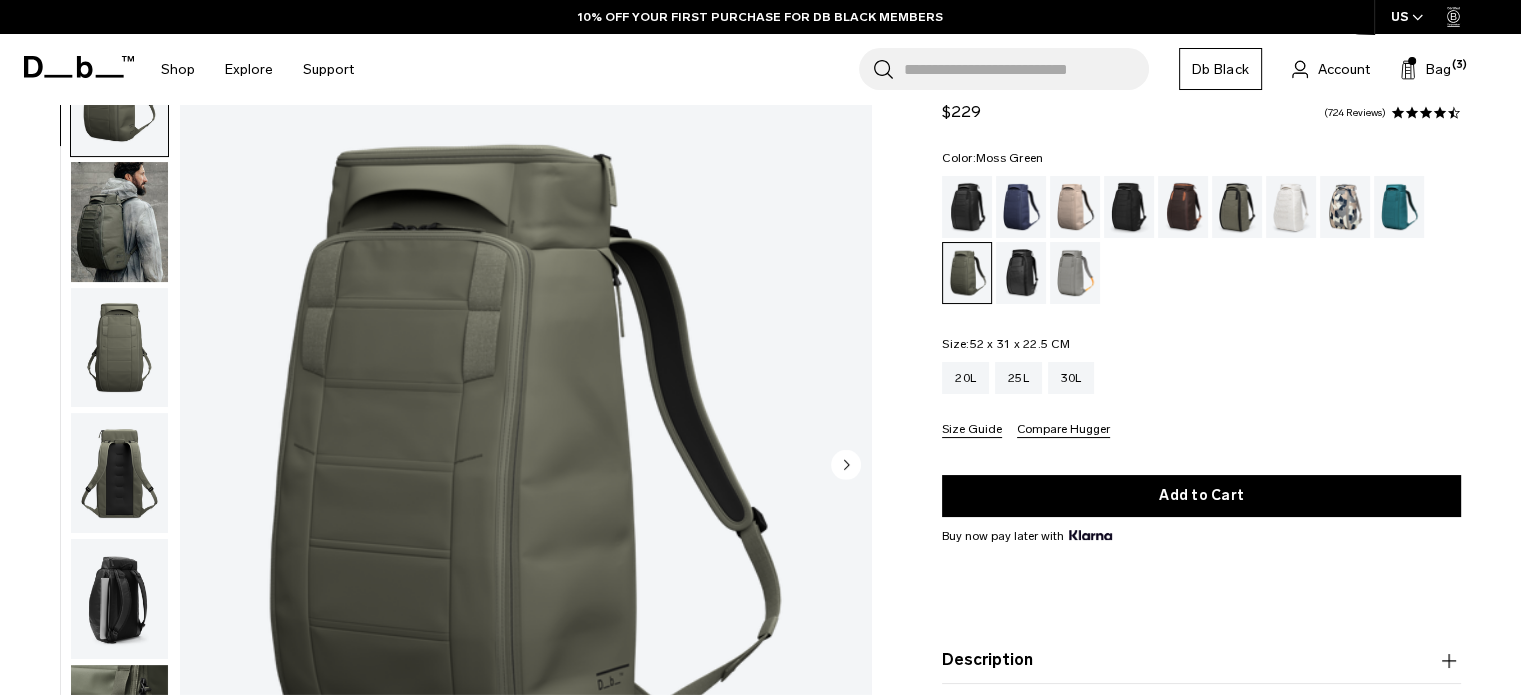 click on "Compare Hugger" at bounding box center [1063, 430] 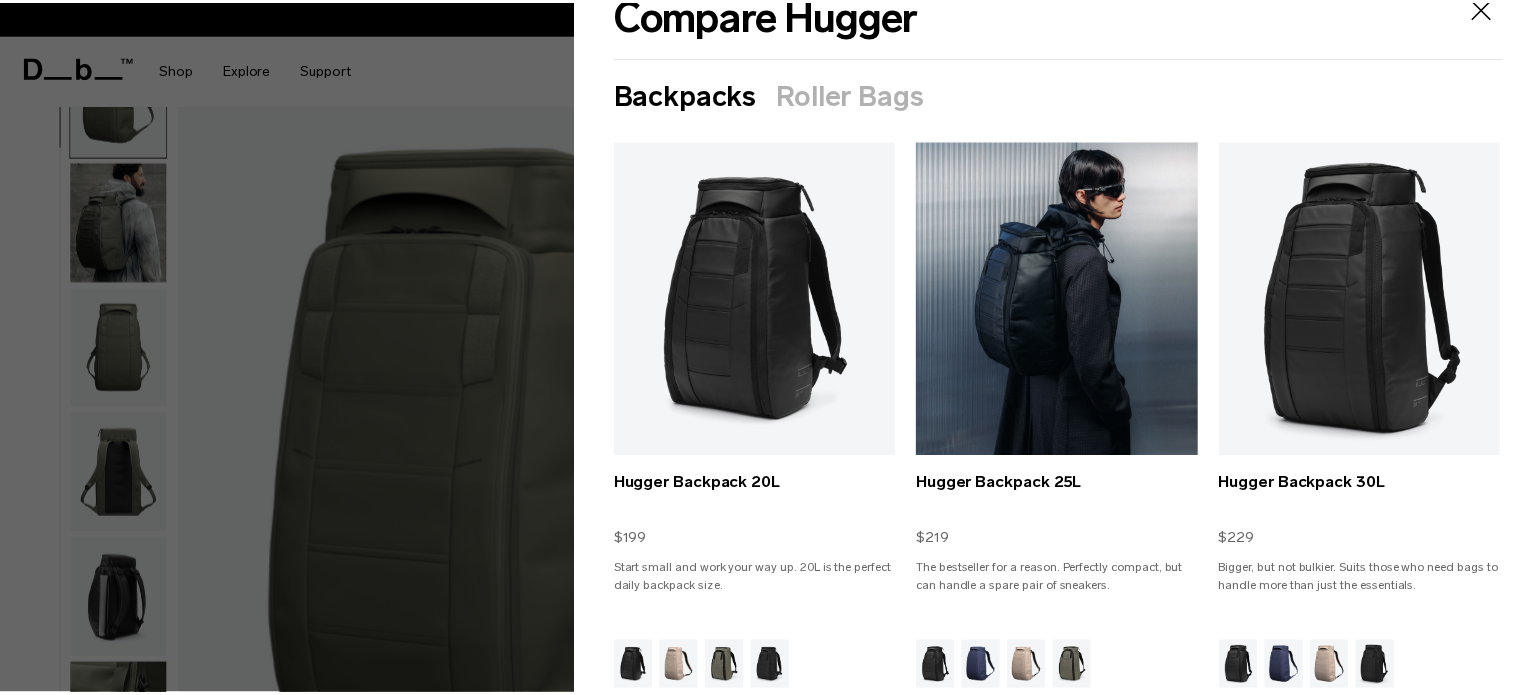 scroll, scrollTop: 0, scrollLeft: 0, axis: both 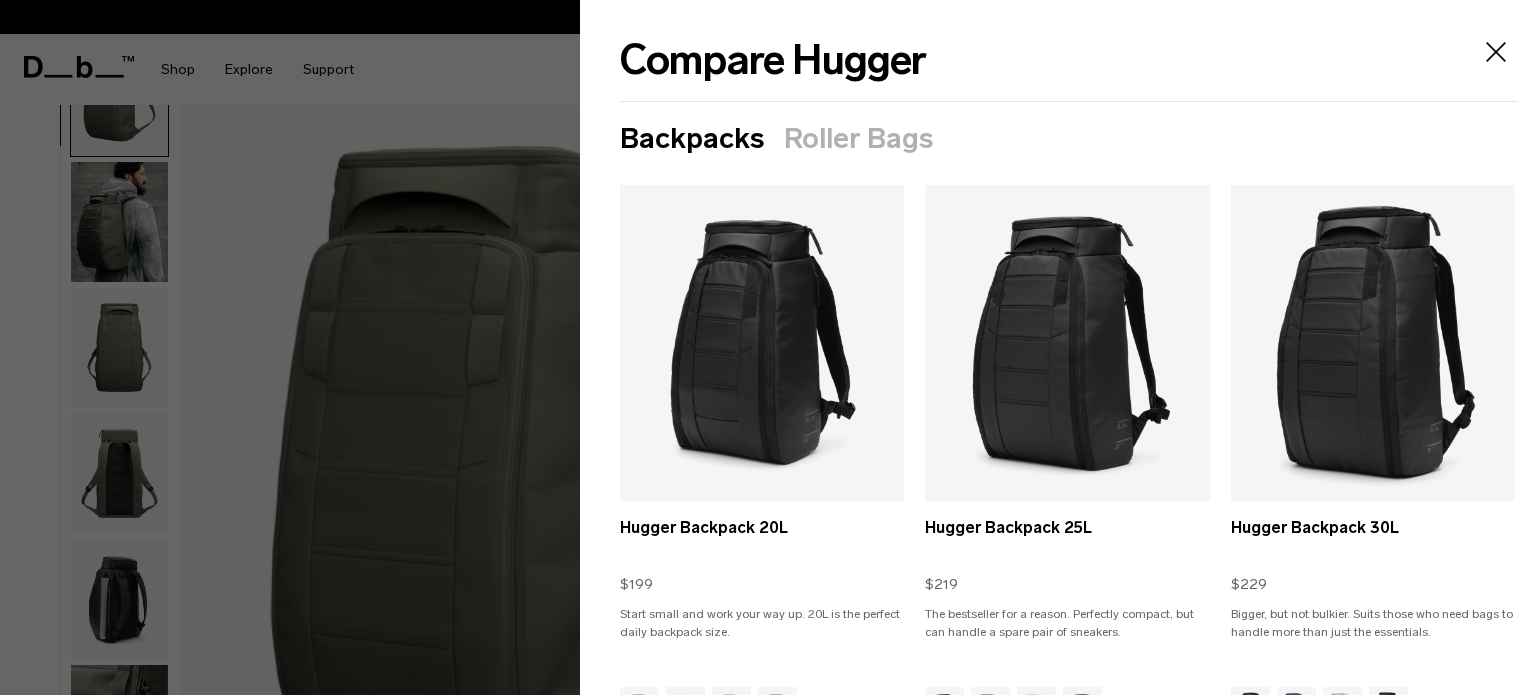click at bounding box center (1496, 52) 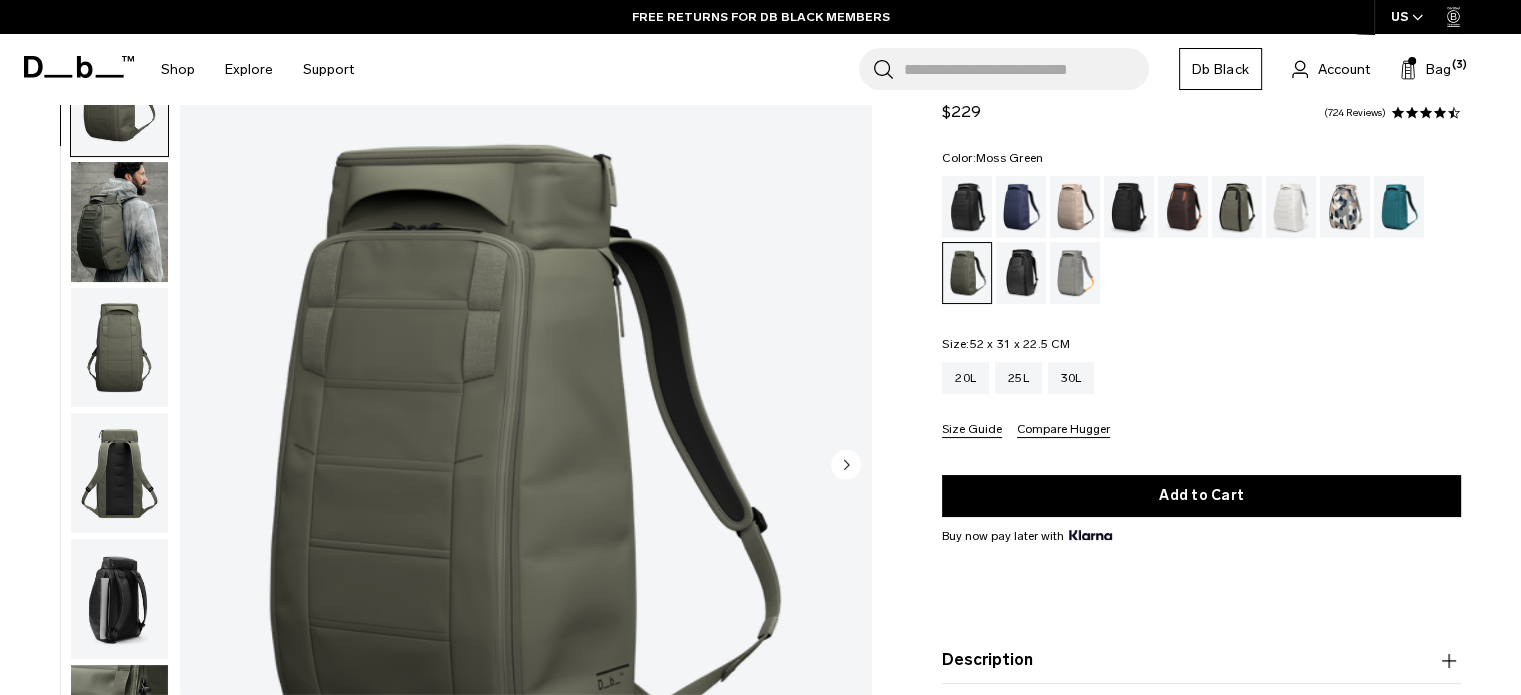 click at bounding box center (525, 466) 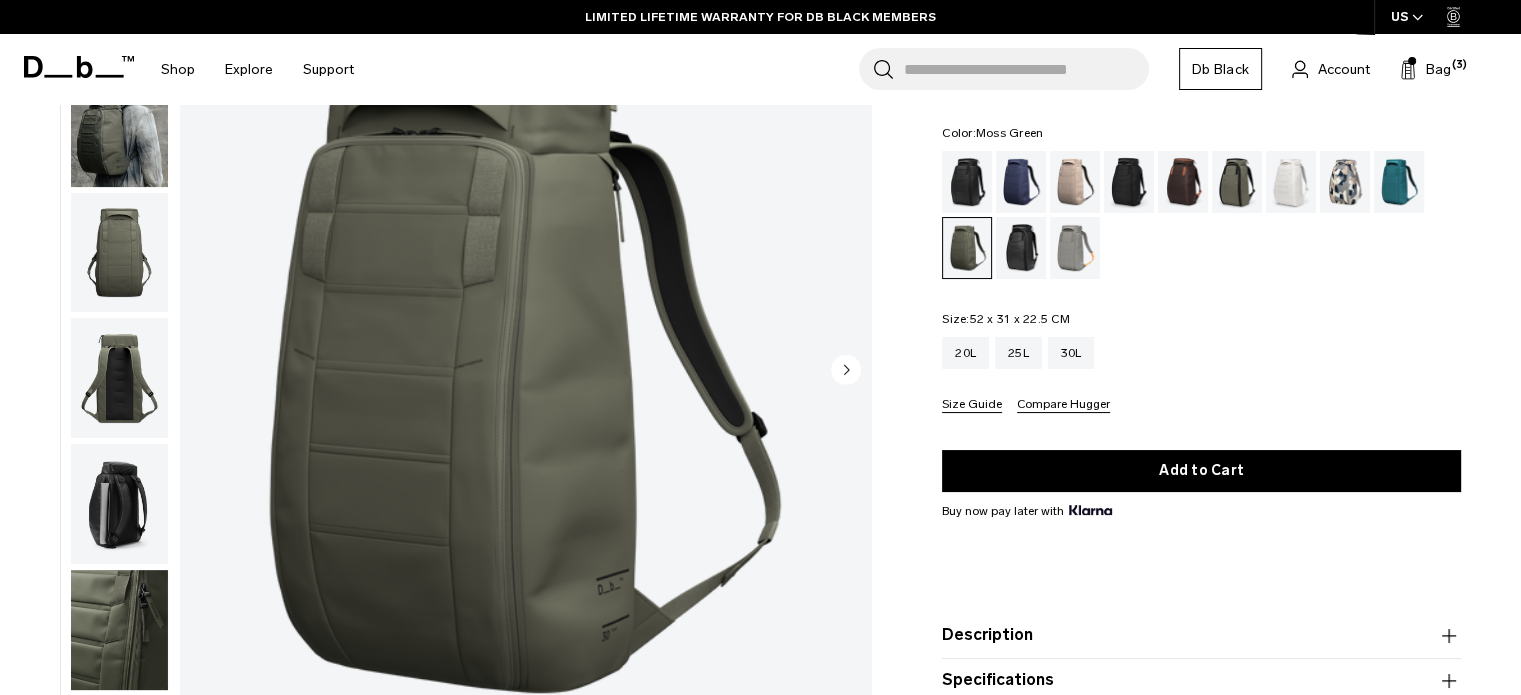 scroll, scrollTop: 200, scrollLeft: 0, axis: vertical 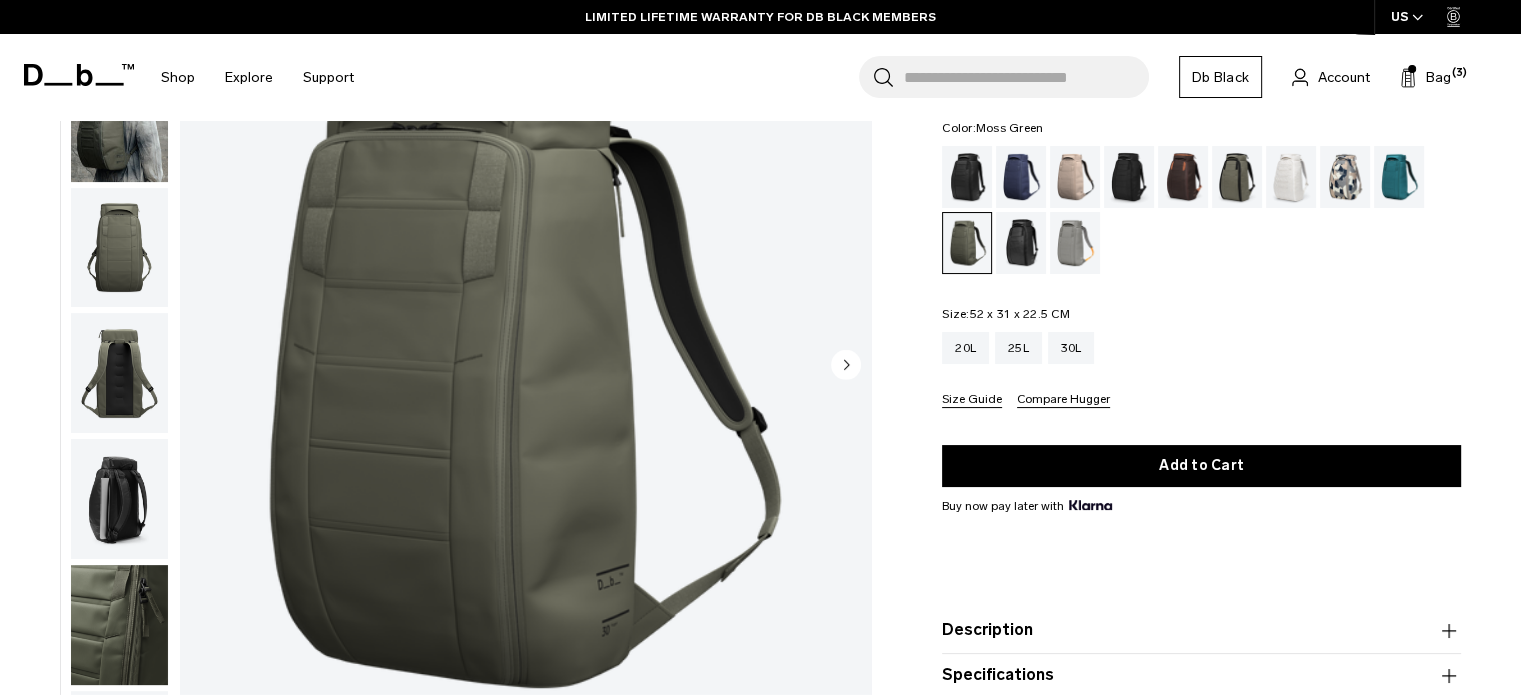 click at bounding box center (119, 248) 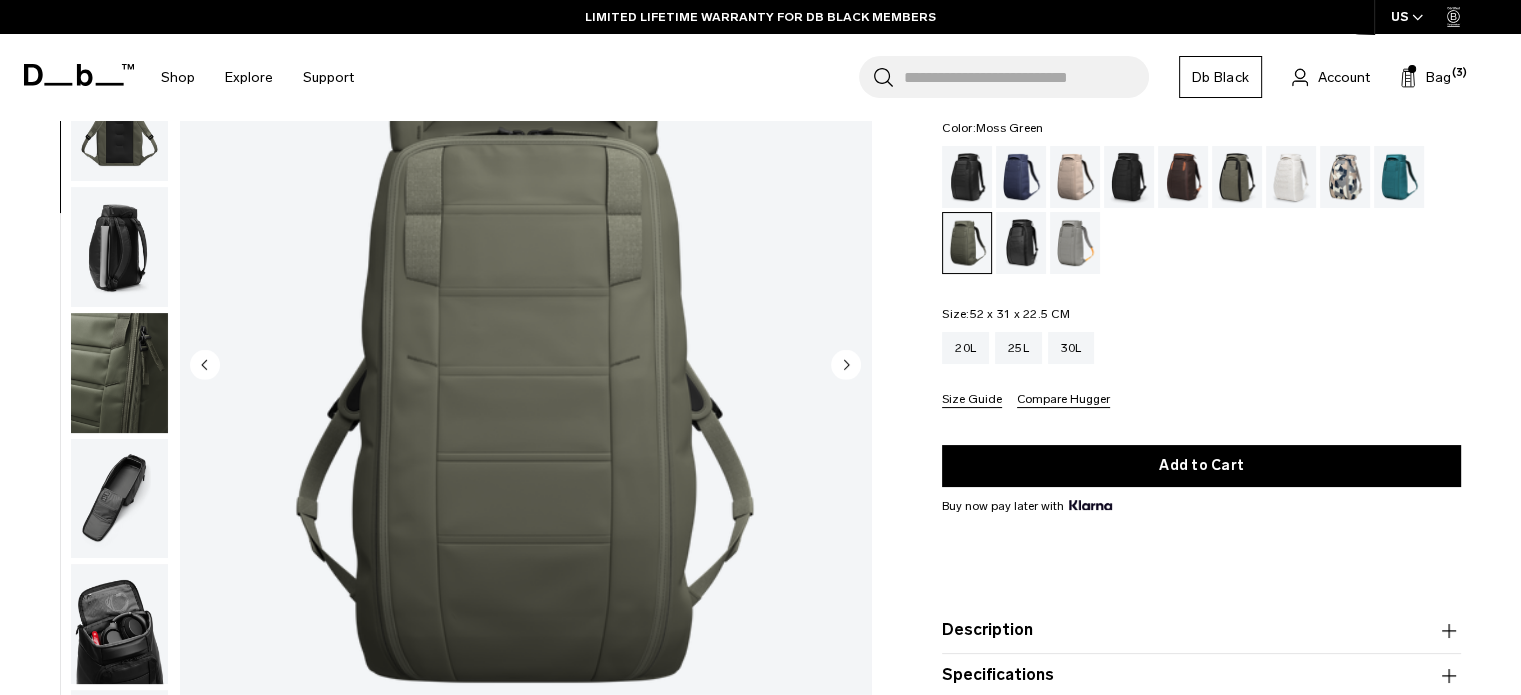 scroll, scrollTop: 391, scrollLeft: 0, axis: vertical 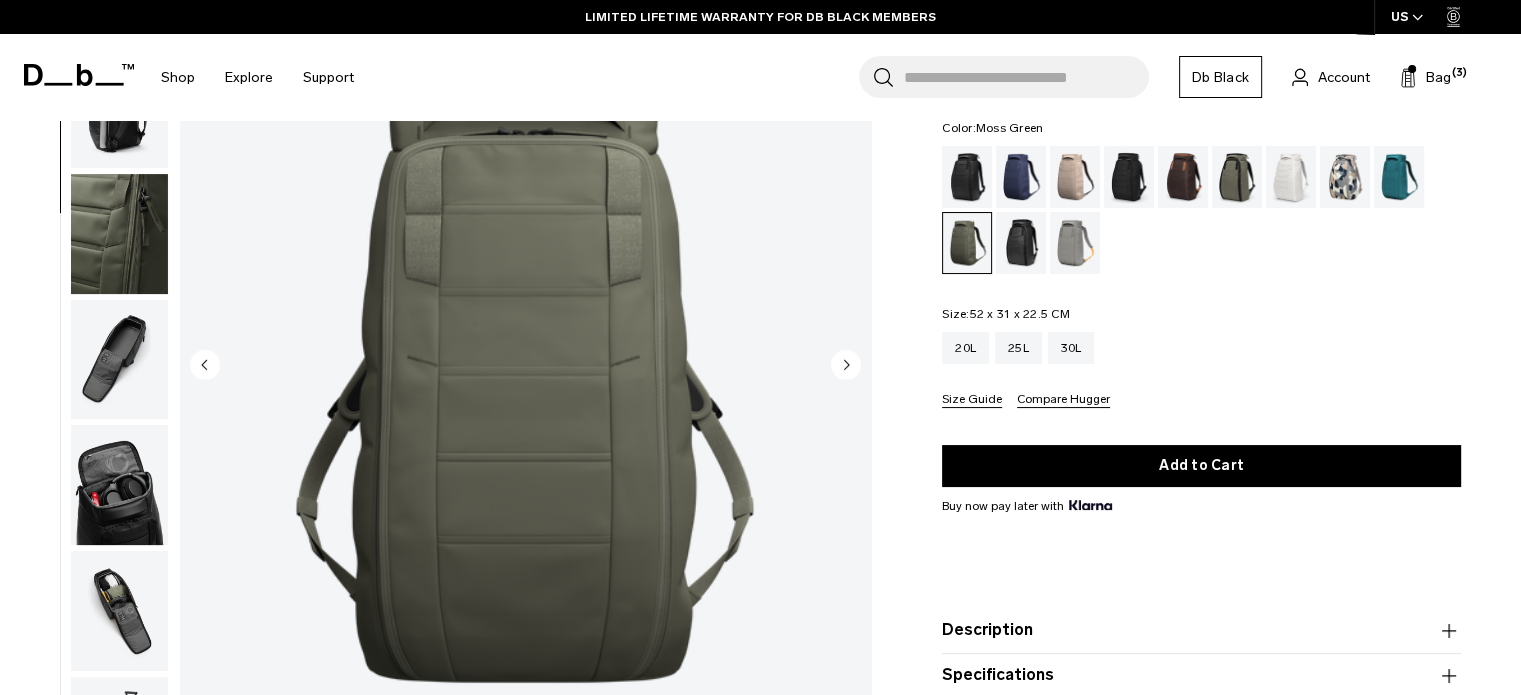 click at bounding box center (119, 611) 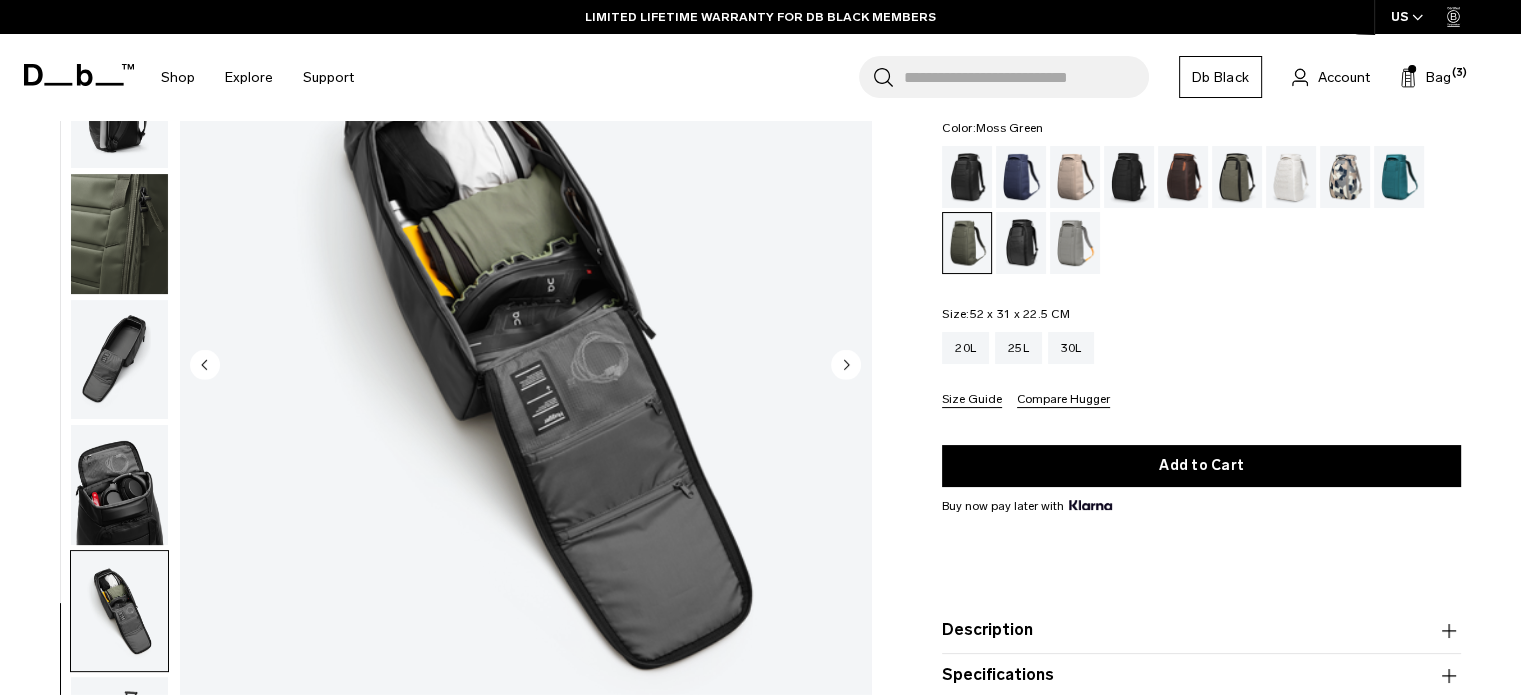 scroll, scrollTop: 391, scrollLeft: 0, axis: vertical 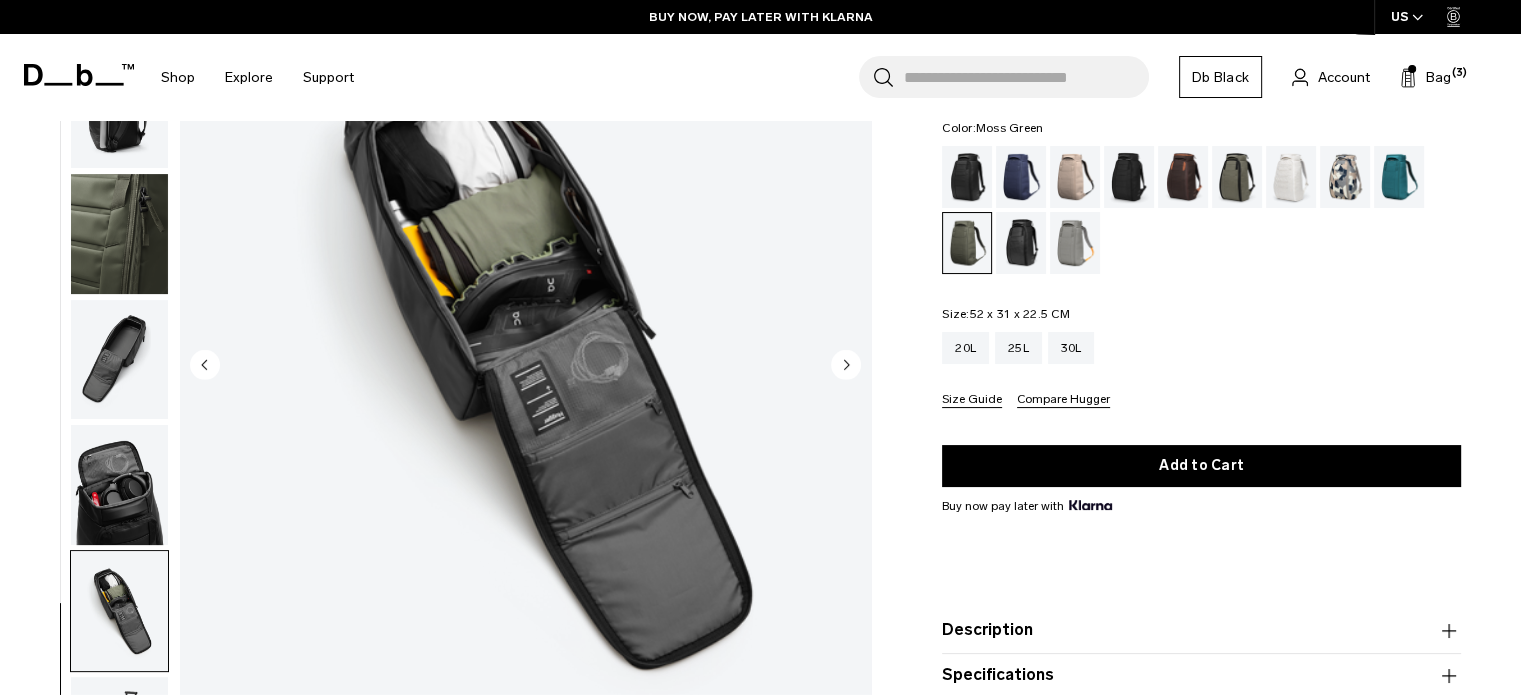 click at bounding box center (119, 360) 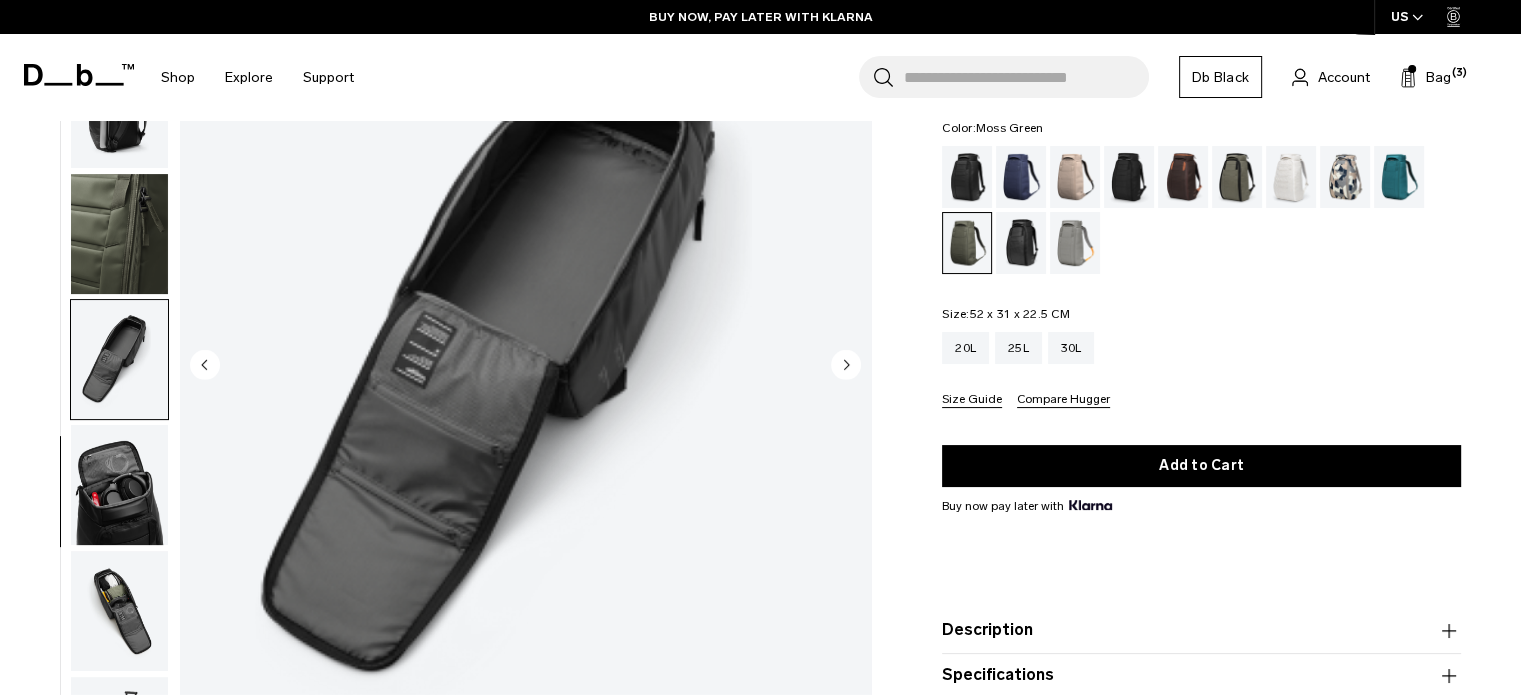 click at bounding box center [119, 234] 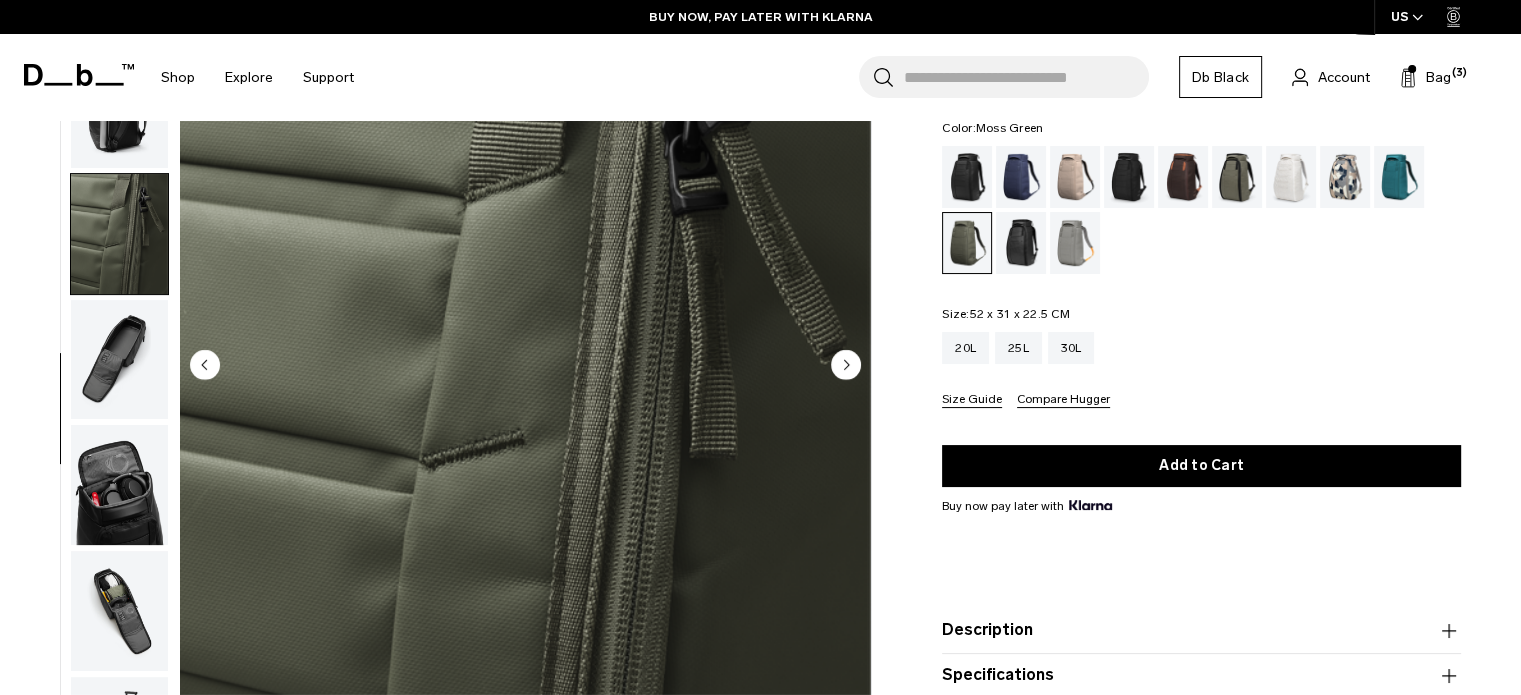 scroll, scrollTop: 192, scrollLeft: 0, axis: vertical 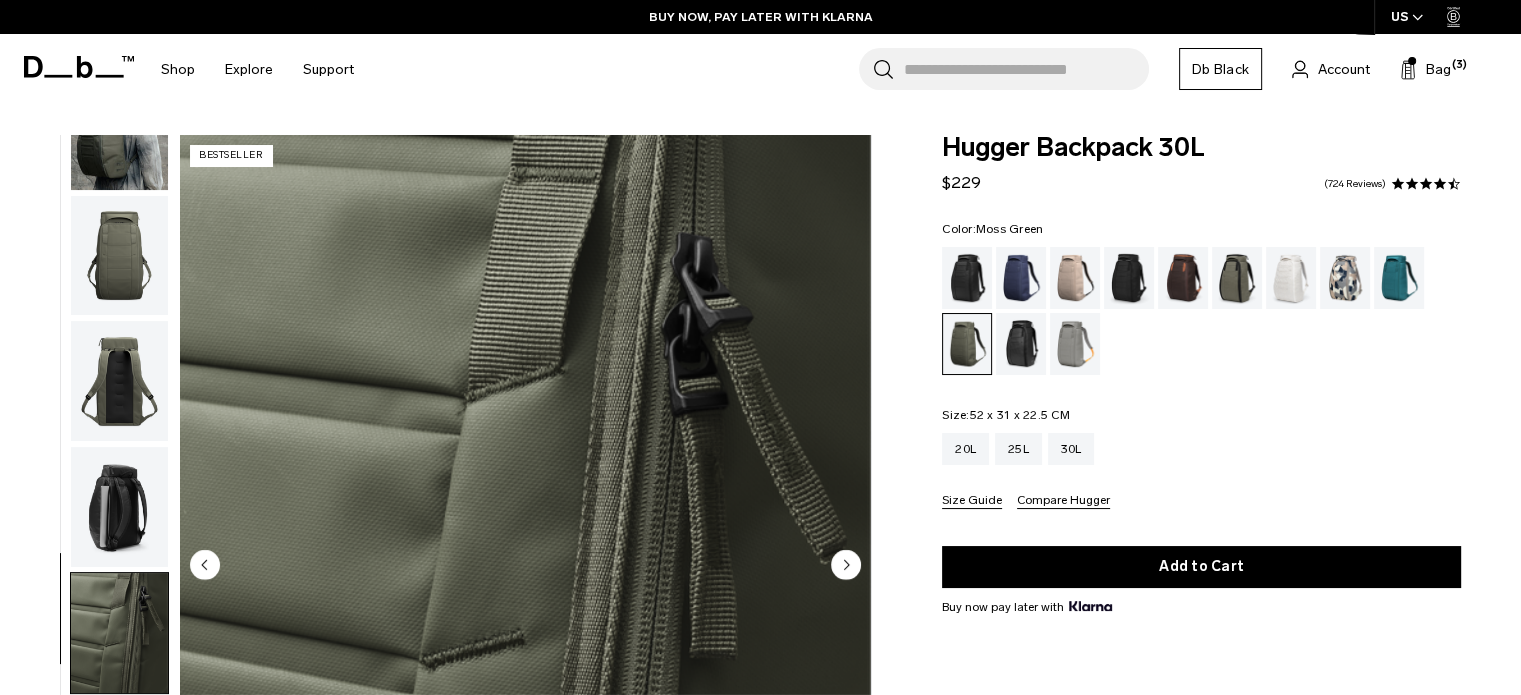 click at bounding box center [119, 256] 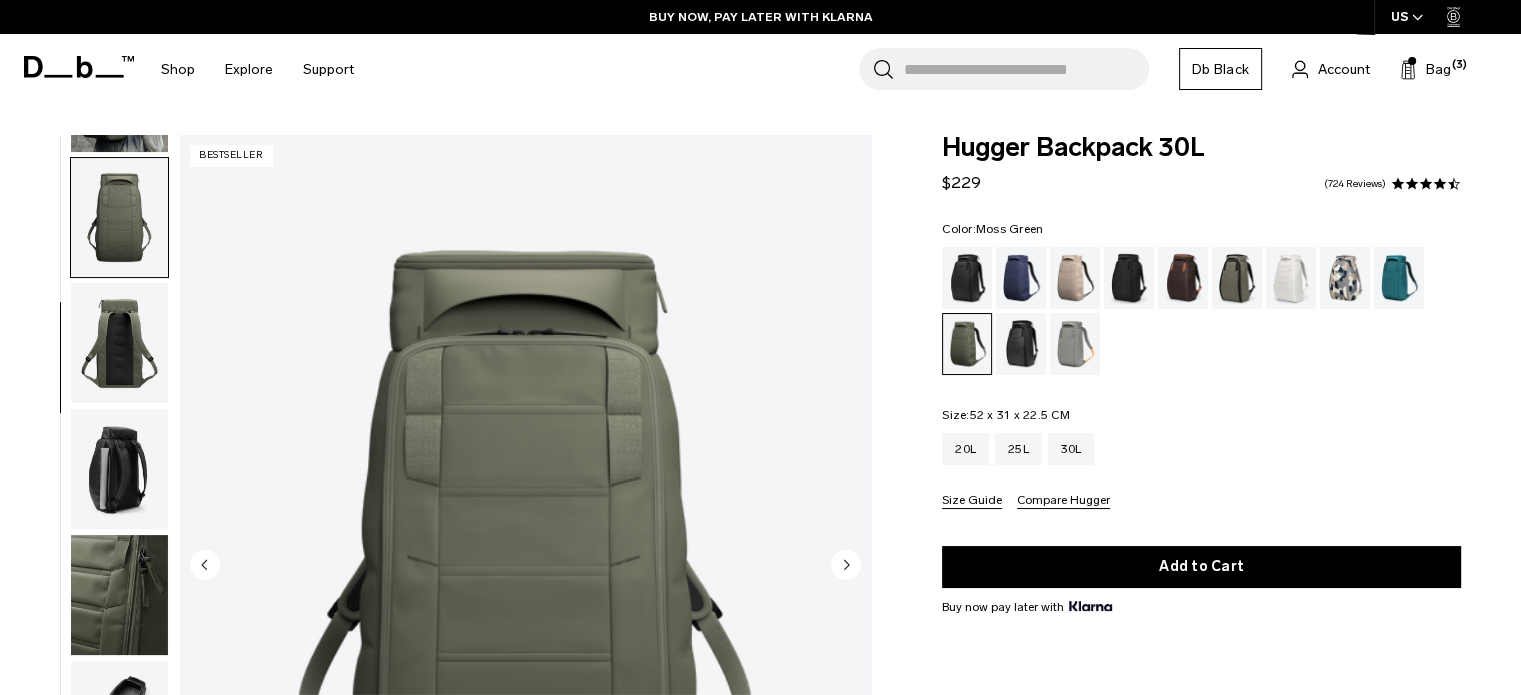 scroll, scrollTop: 252, scrollLeft: 0, axis: vertical 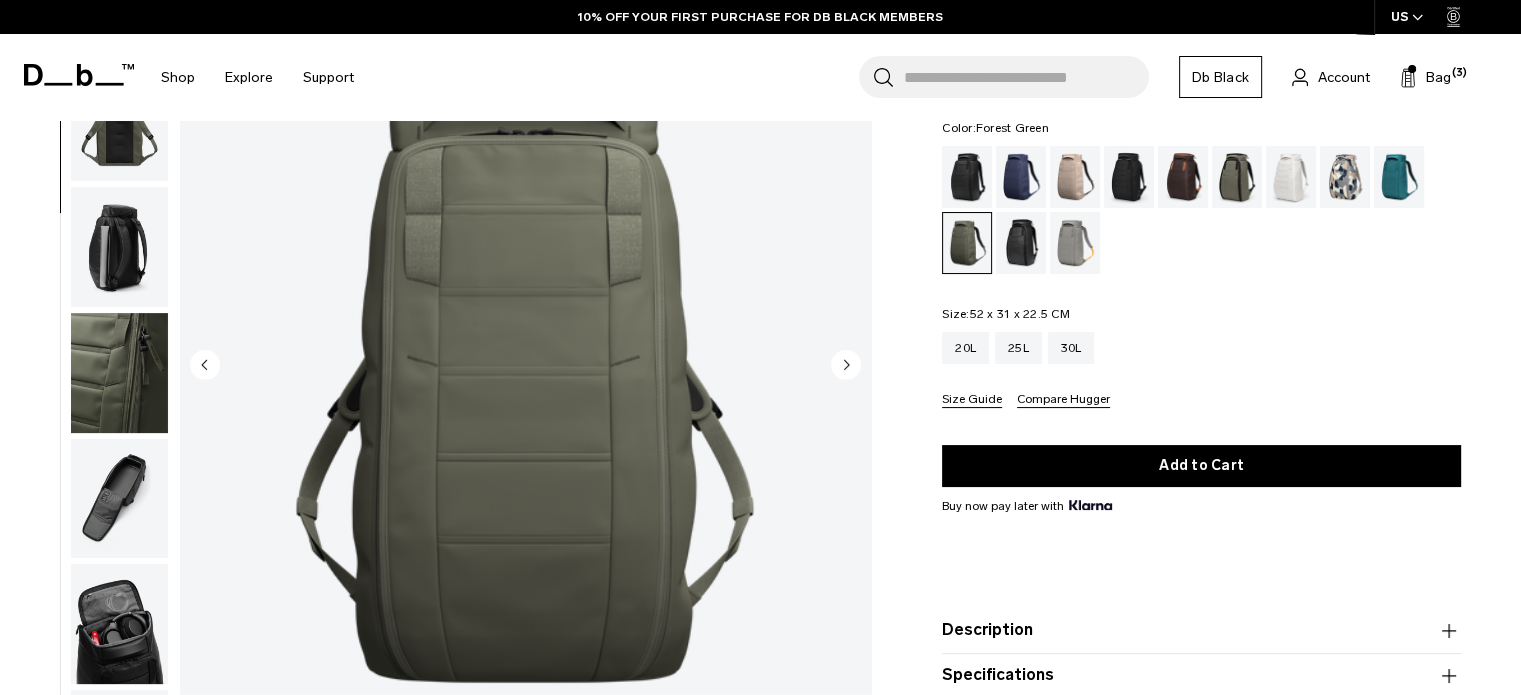 click at bounding box center [1237, 177] 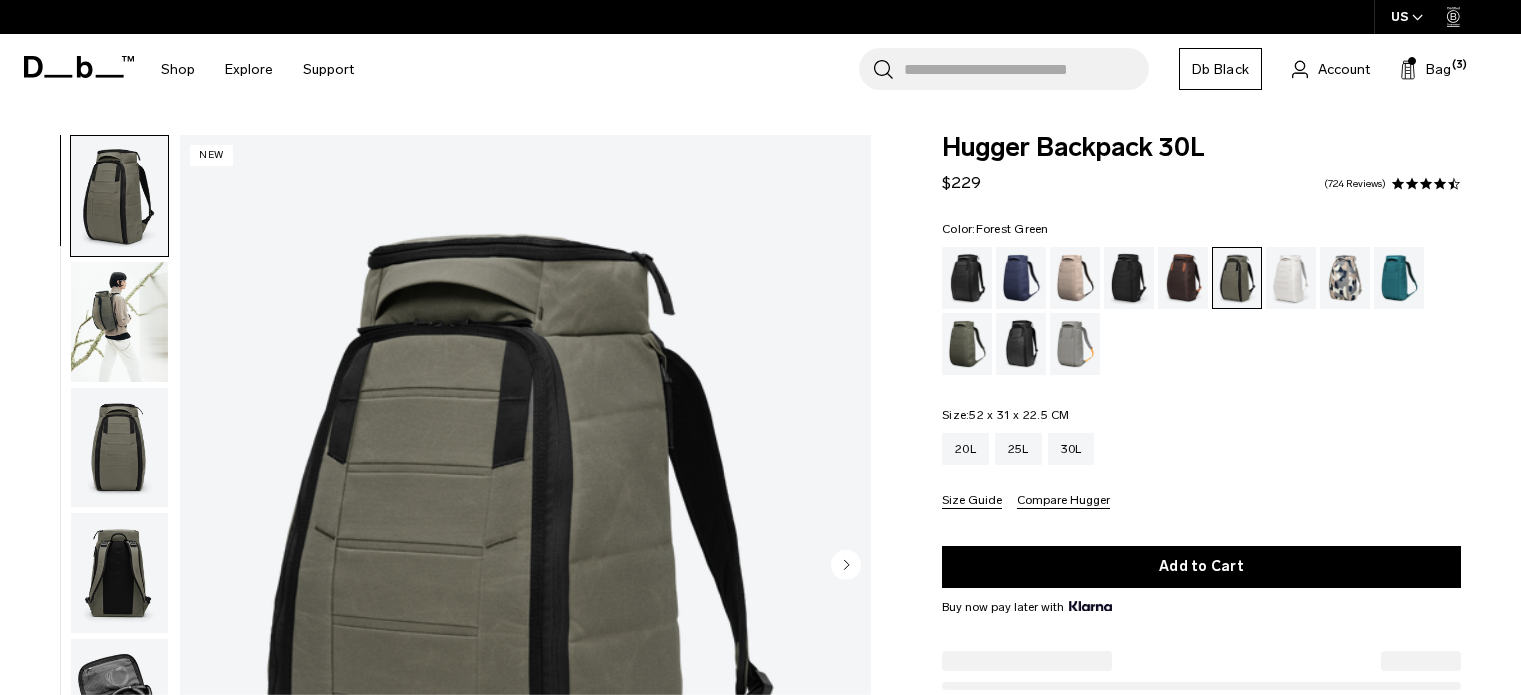 scroll, scrollTop: 0, scrollLeft: 0, axis: both 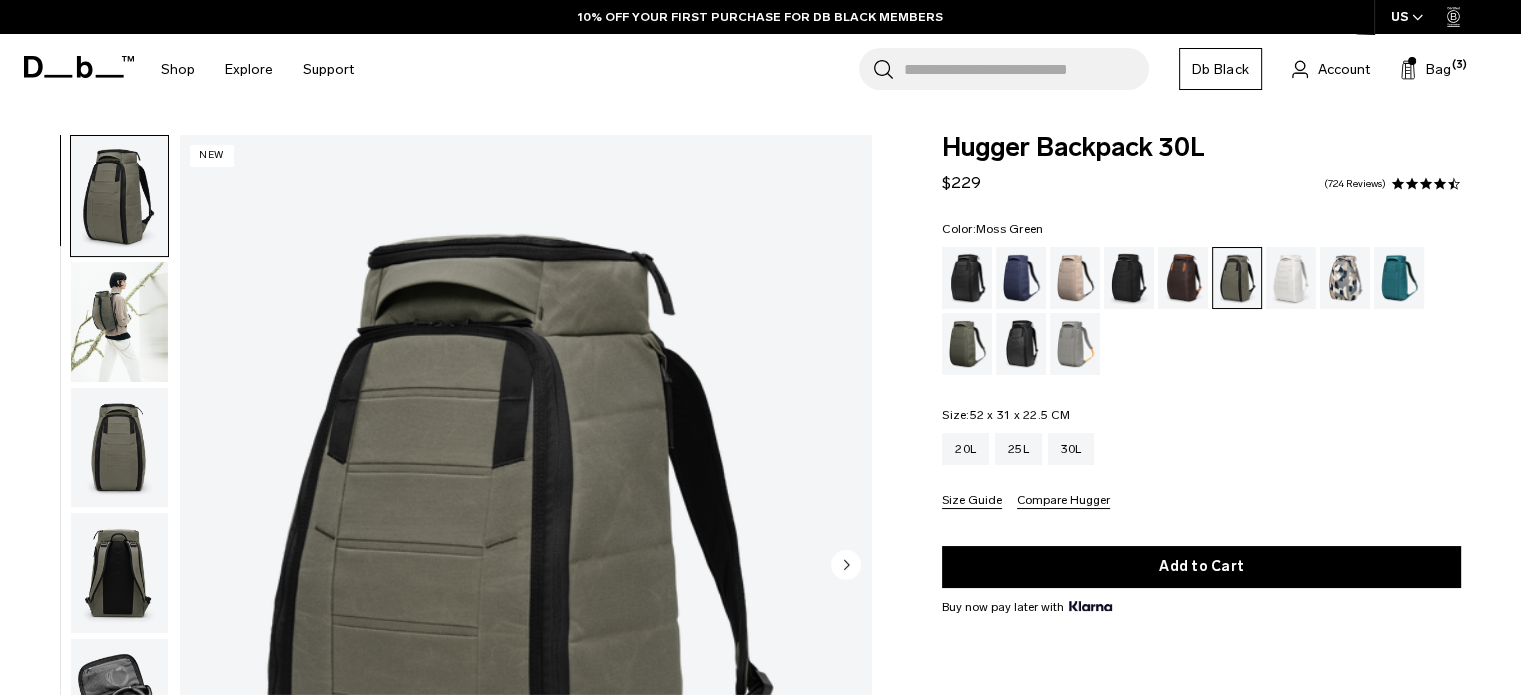 click at bounding box center (967, 344) 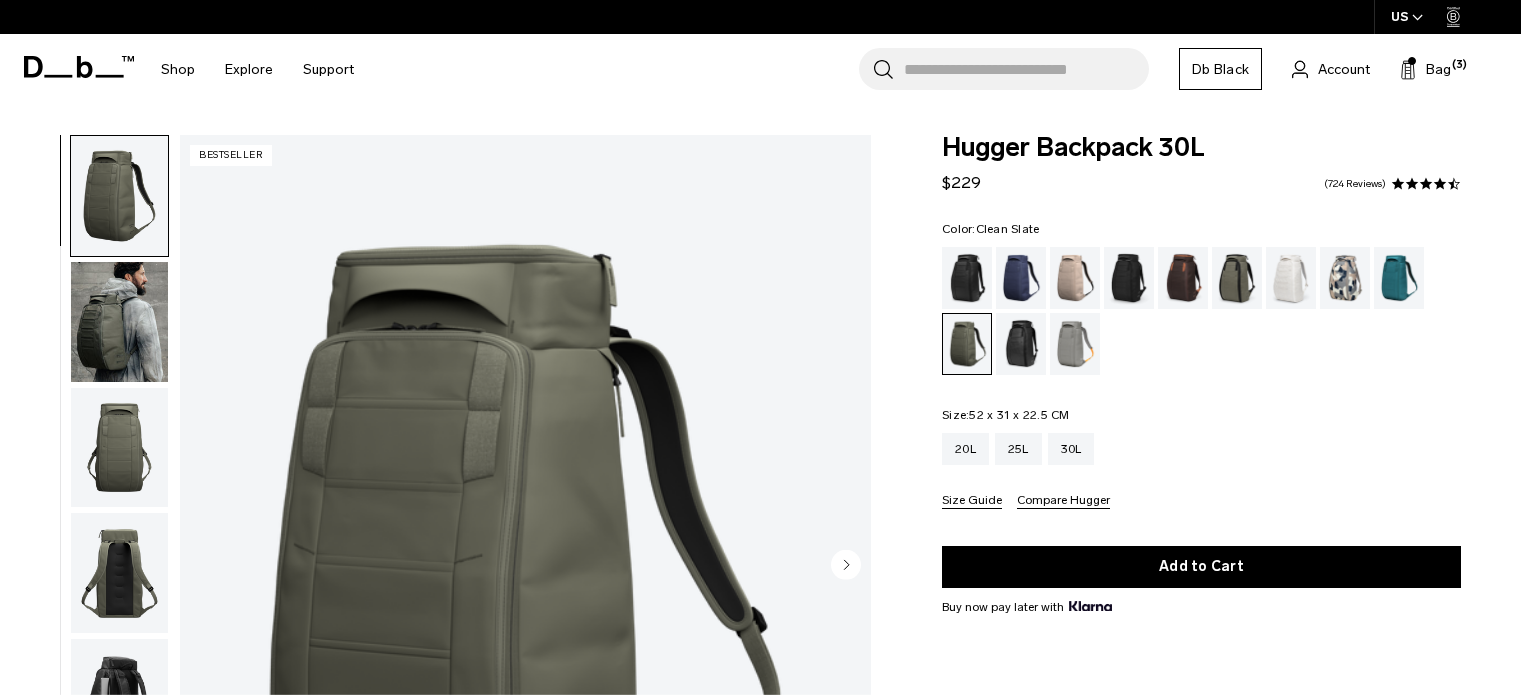 scroll, scrollTop: 0, scrollLeft: 0, axis: both 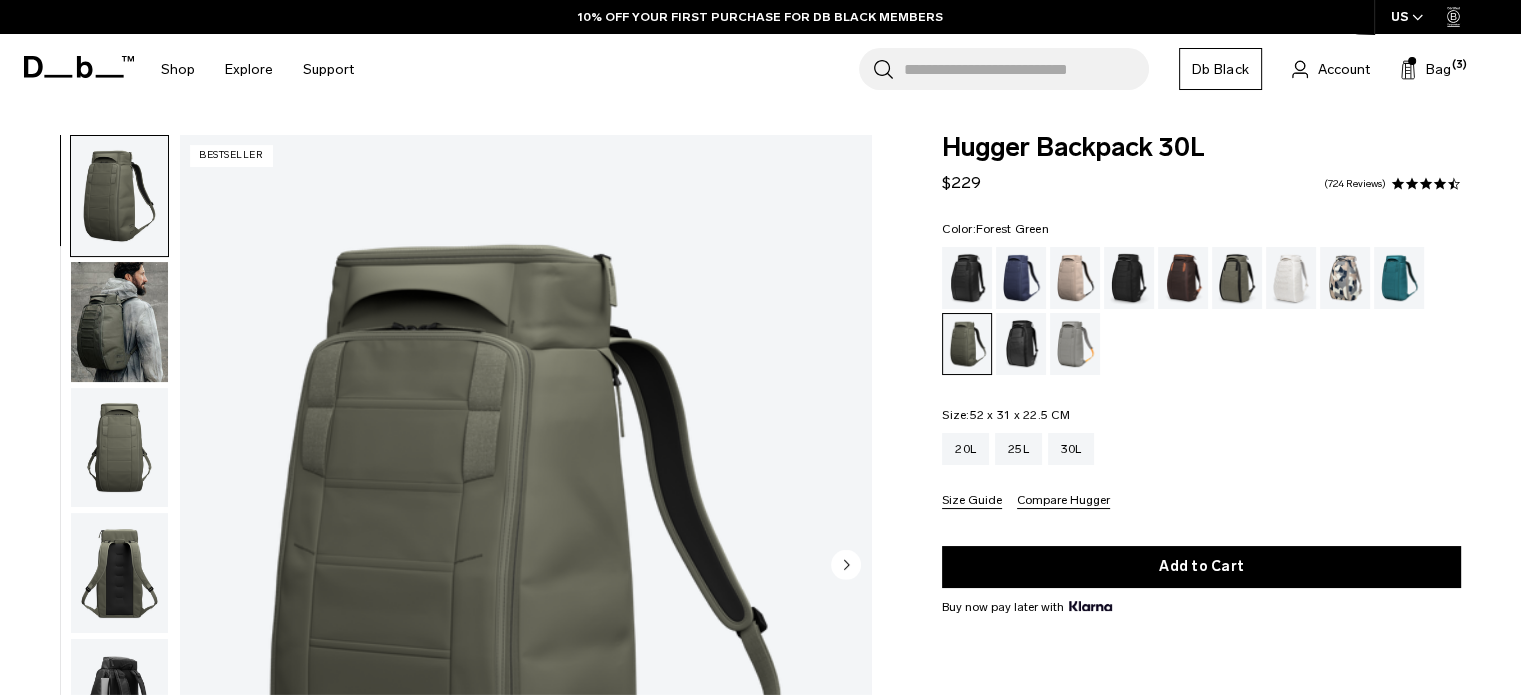 click at bounding box center [1237, 278] 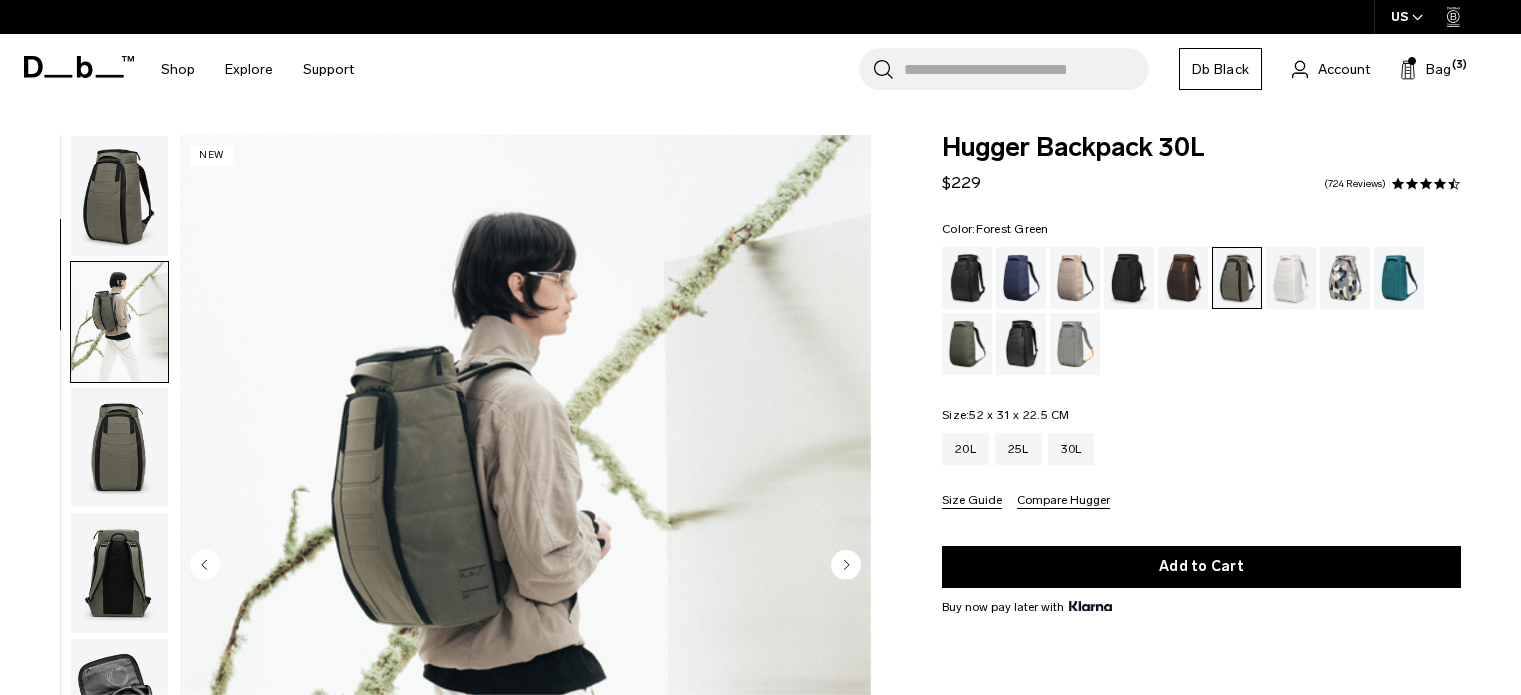 scroll, scrollTop: 0, scrollLeft: 0, axis: both 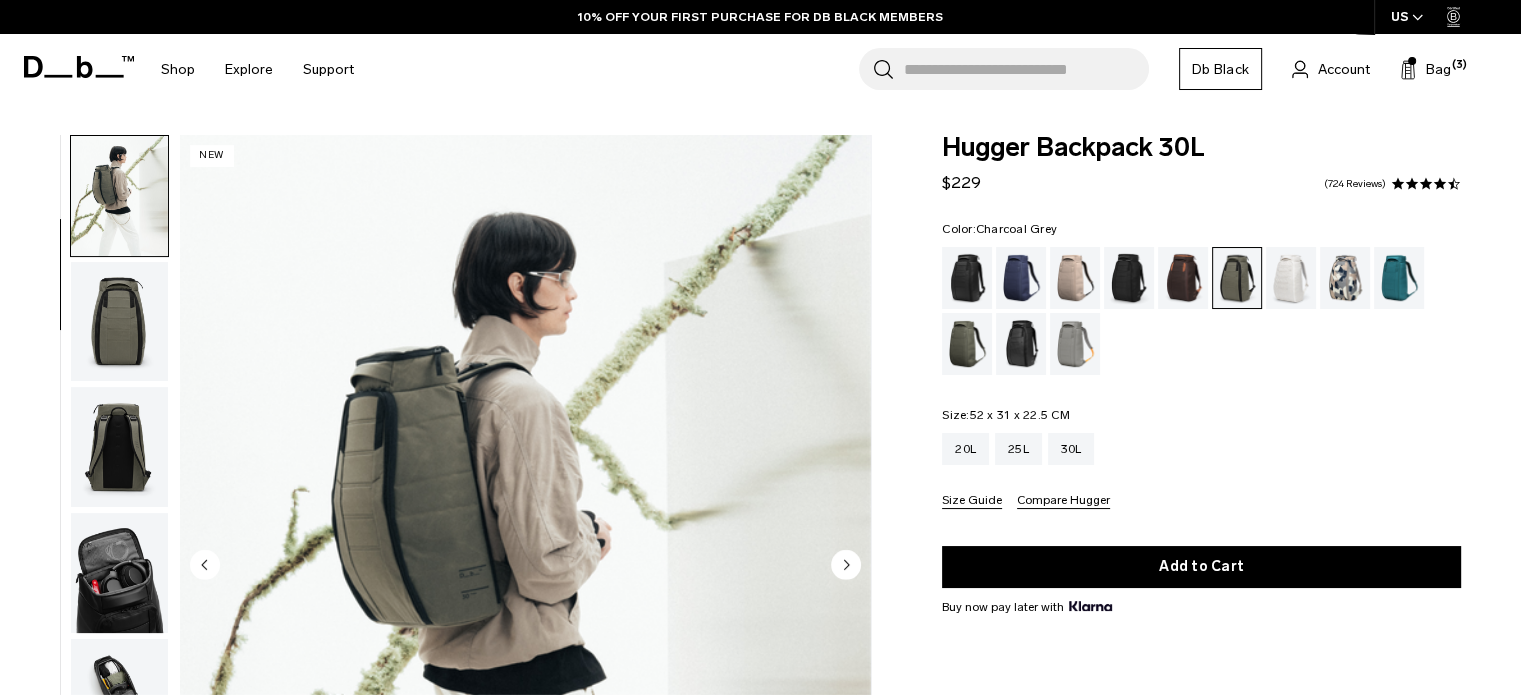 click at bounding box center [1129, 278] 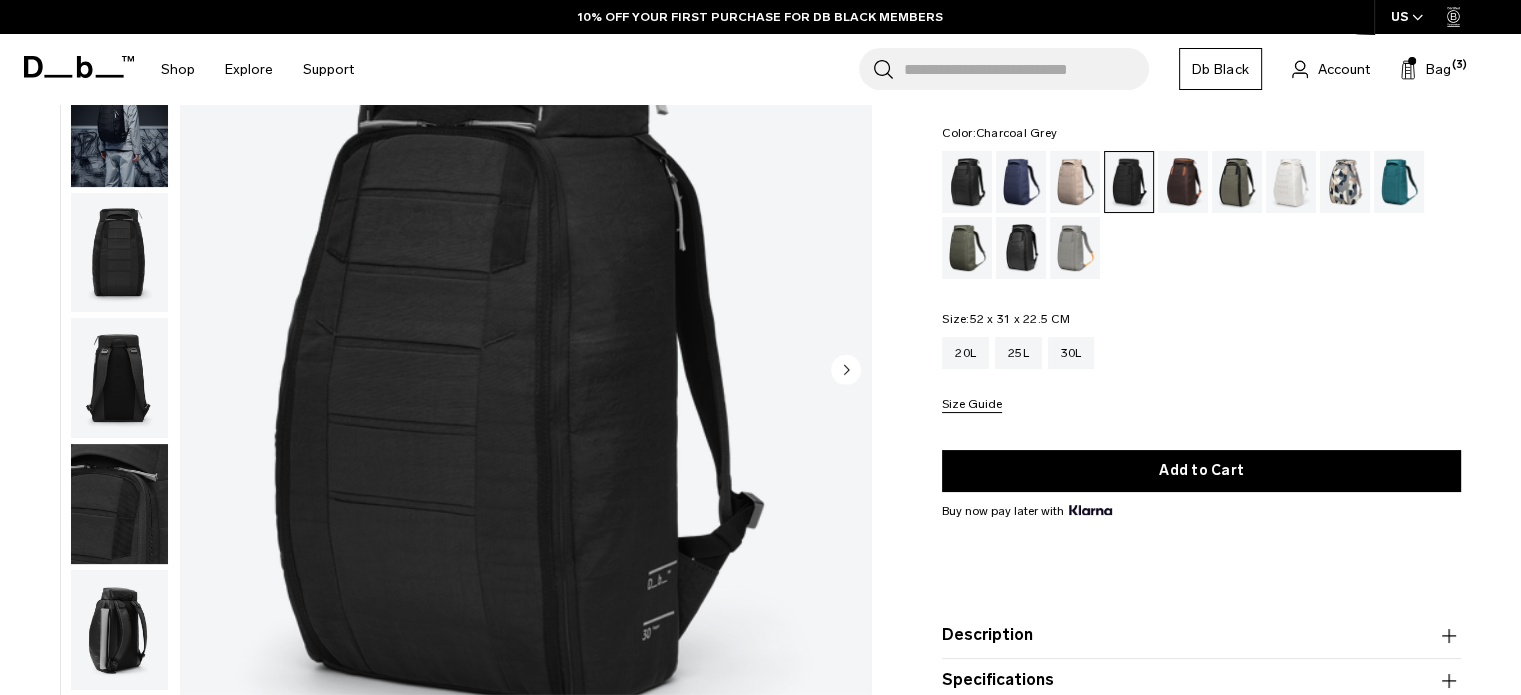 scroll, scrollTop: 0, scrollLeft: 0, axis: both 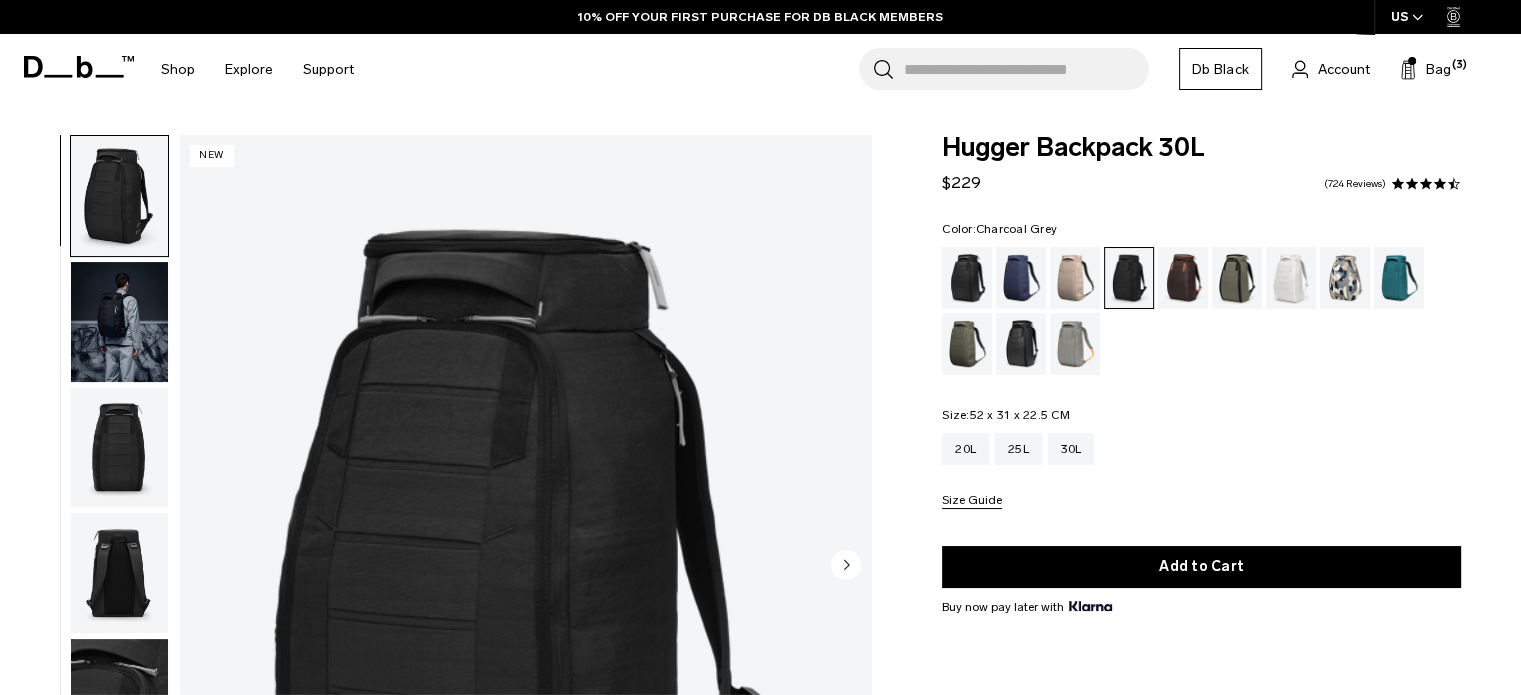 click at bounding box center (119, 322) 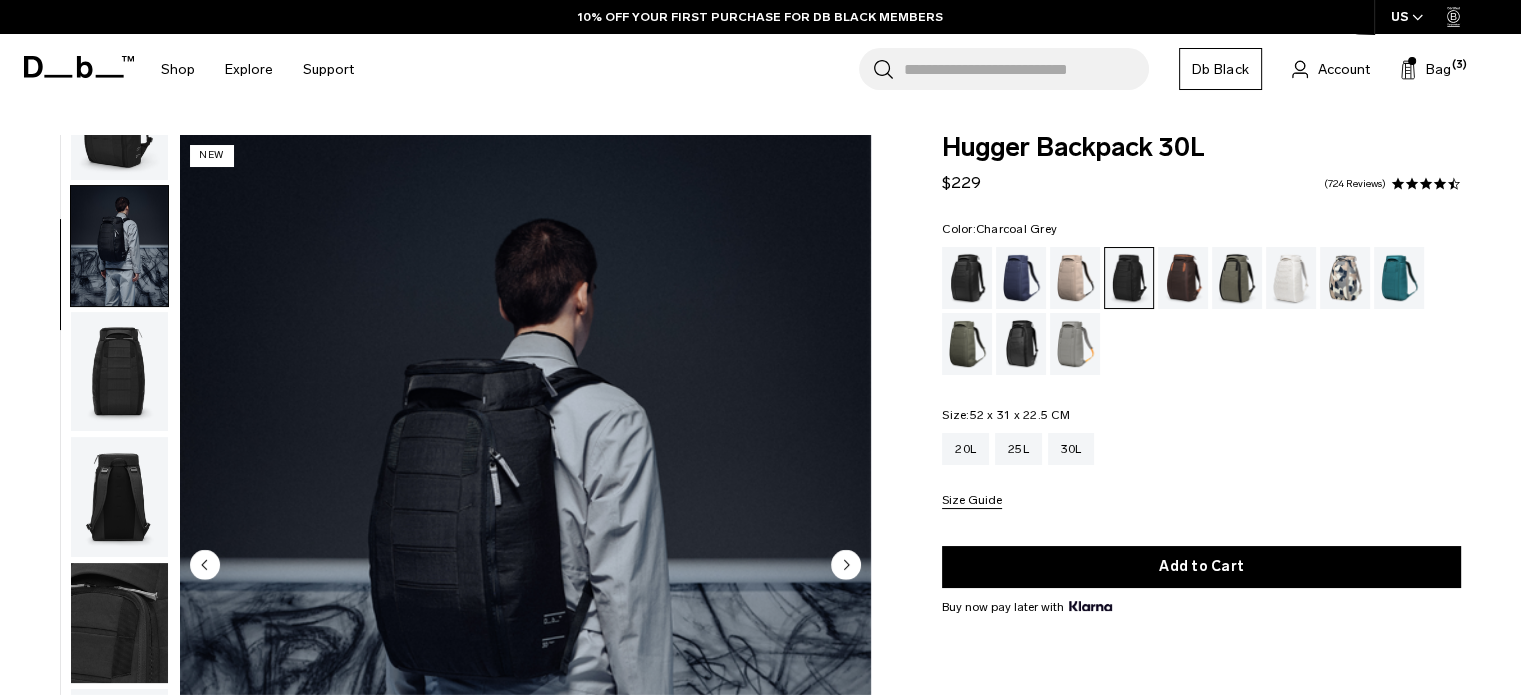 scroll, scrollTop: 126, scrollLeft: 0, axis: vertical 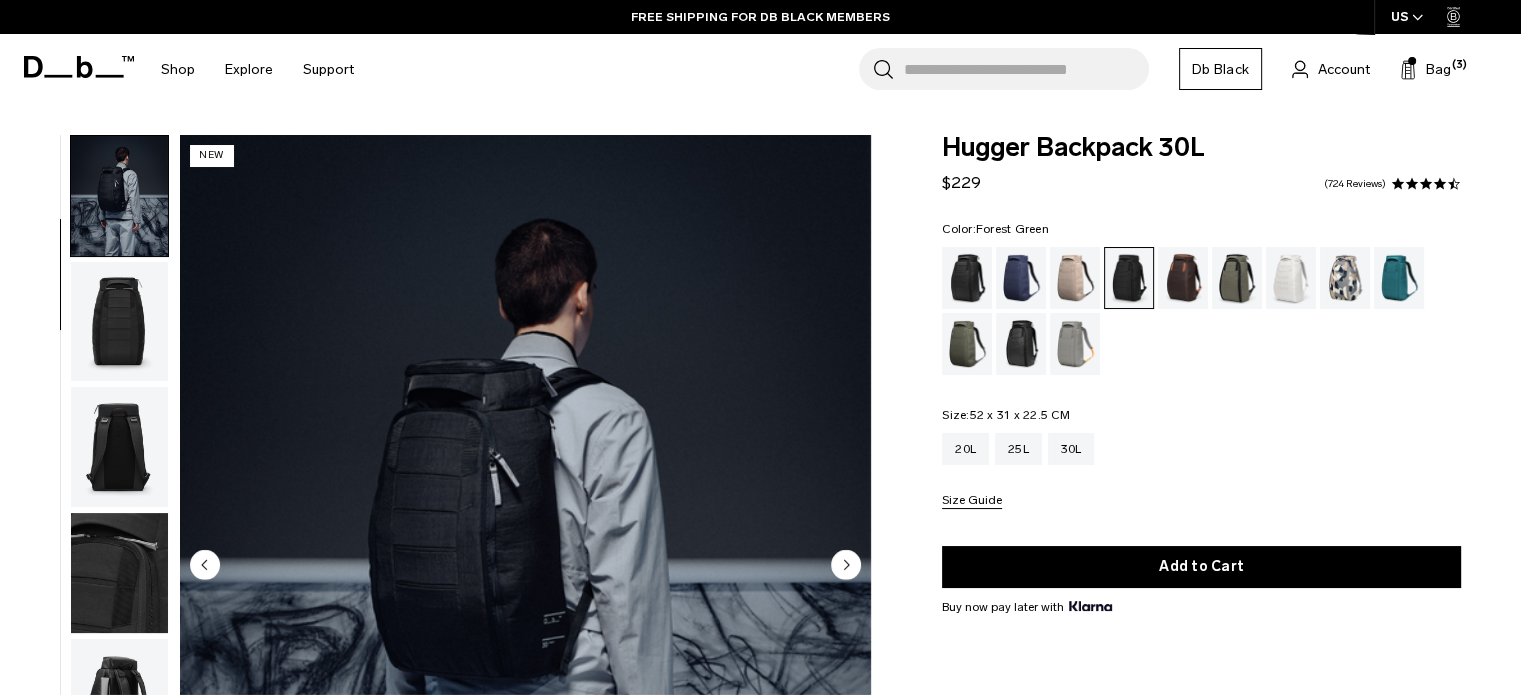 click at bounding box center [1237, 278] 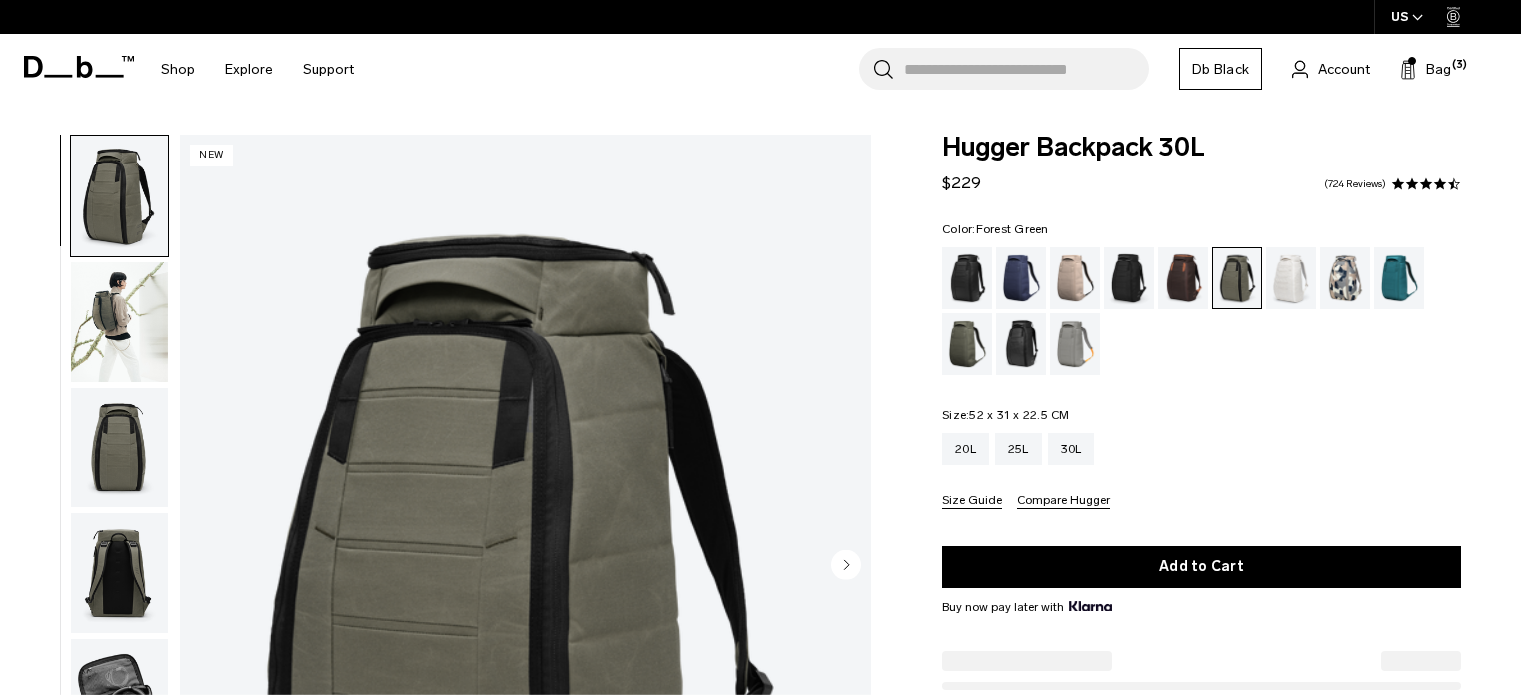 scroll, scrollTop: 0, scrollLeft: 0, axis: both 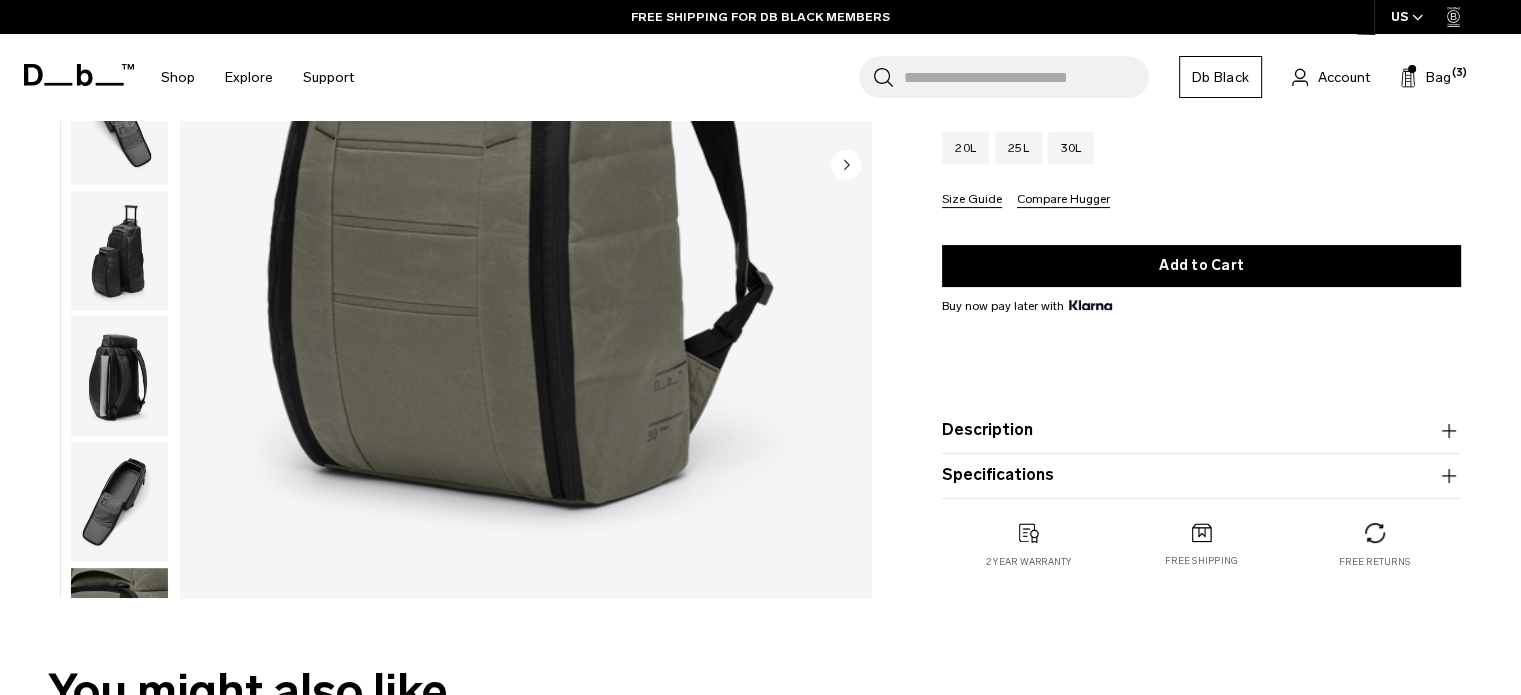 click on "Description" at bounding box center [1201, 430] 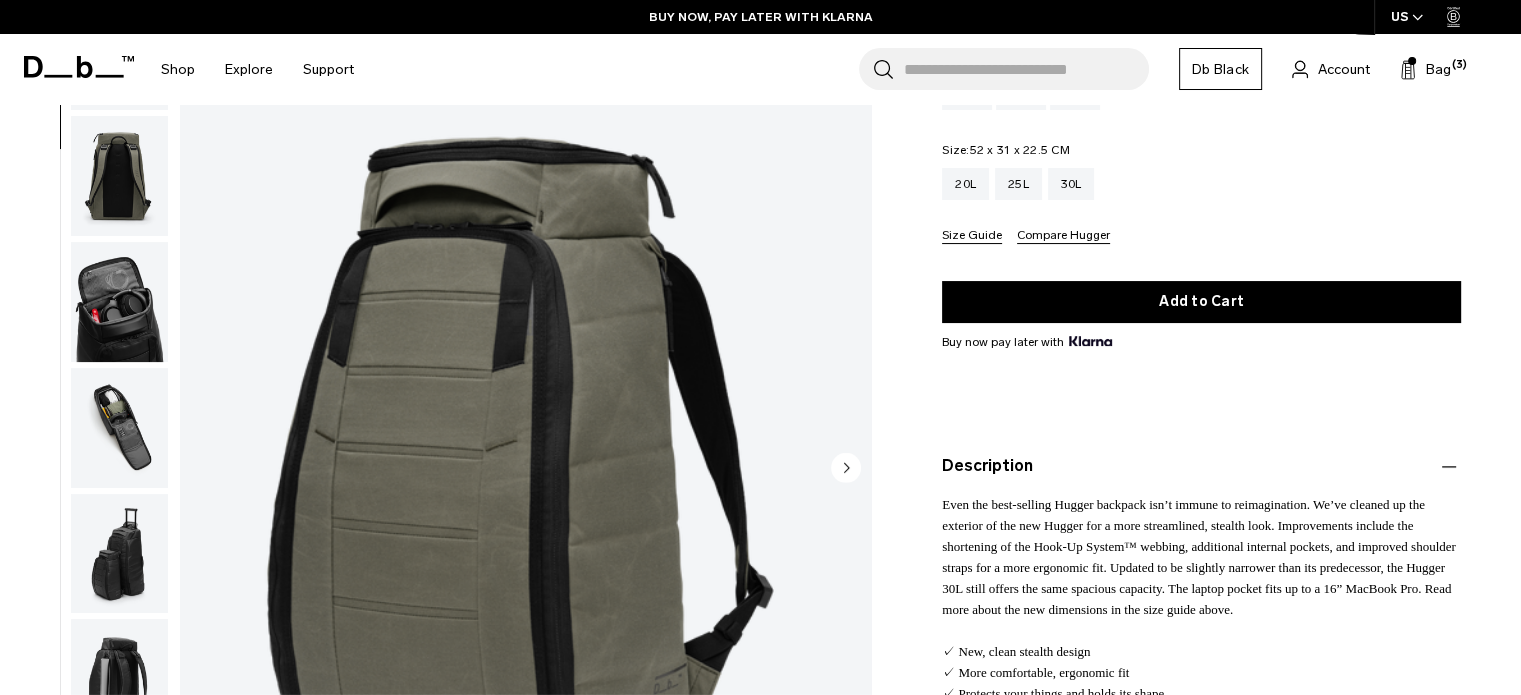 scroll, scrollTop: 300, scrollLeft: 0, axis: vertical 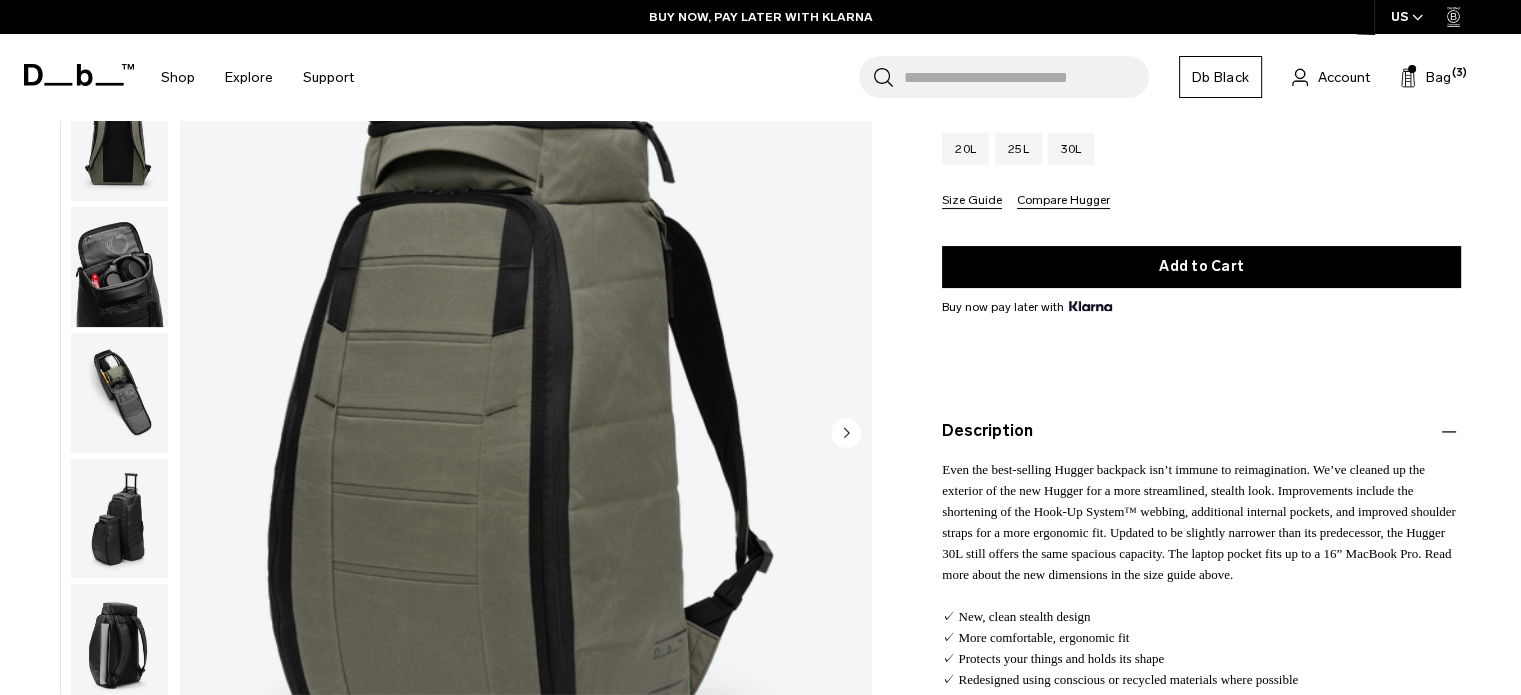 click at bounding box center [846, 433] 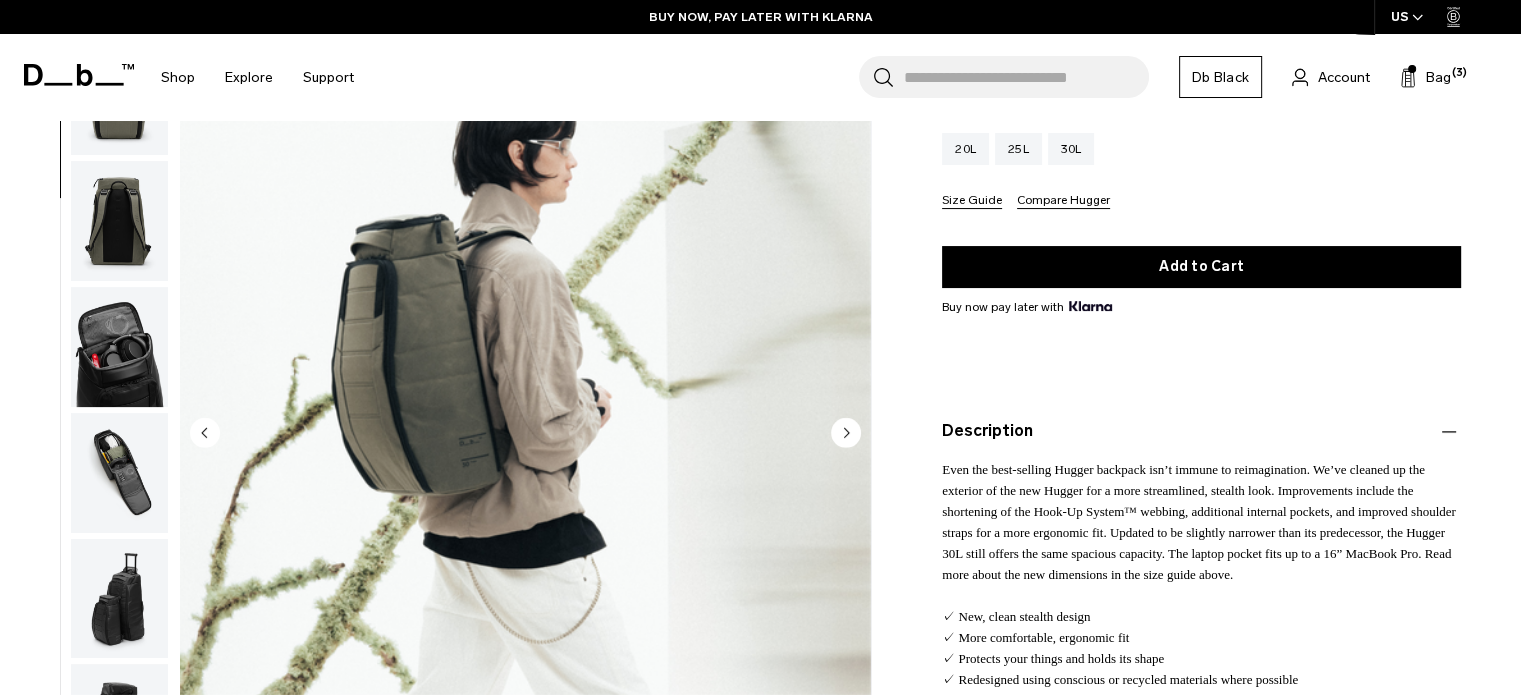 scroll, scrollTop: 126, scrollLeft: 0, axis: vertical 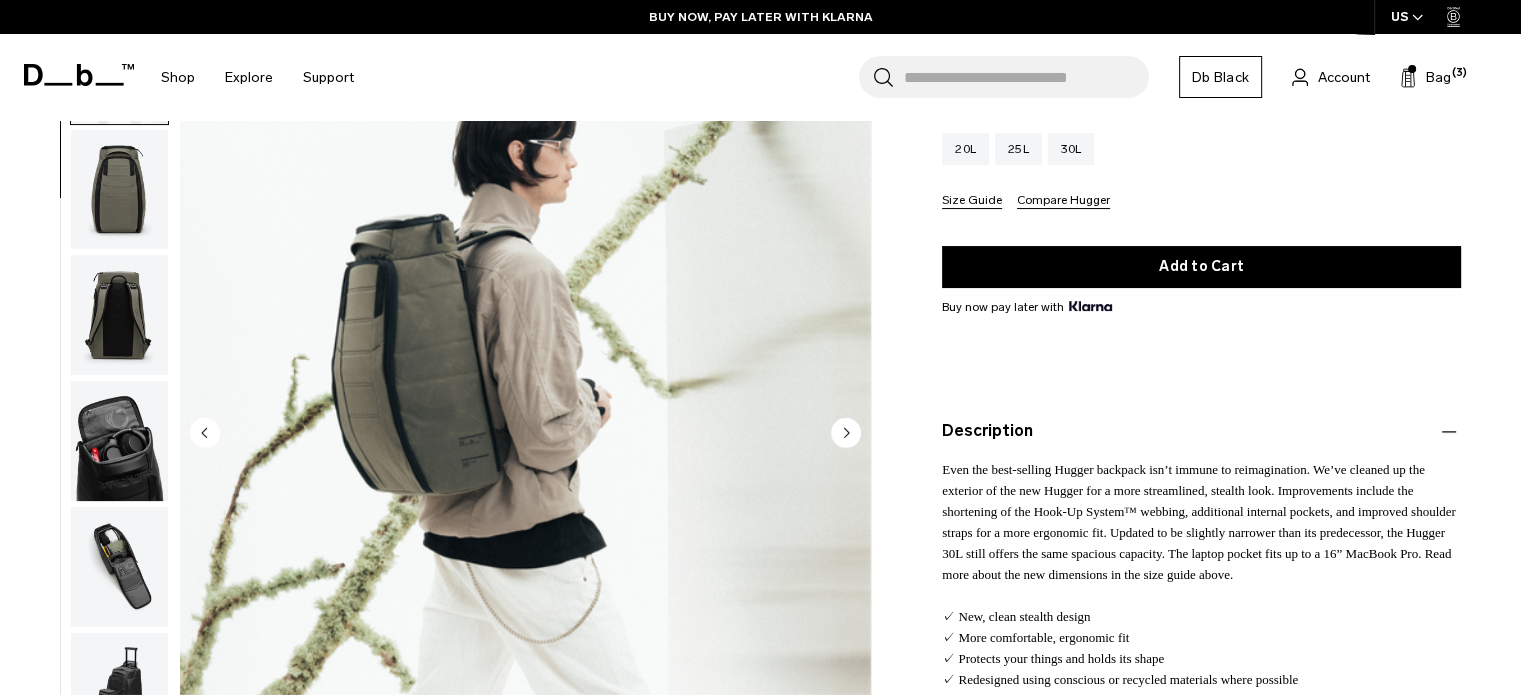 click at bounding box center [204, 432] 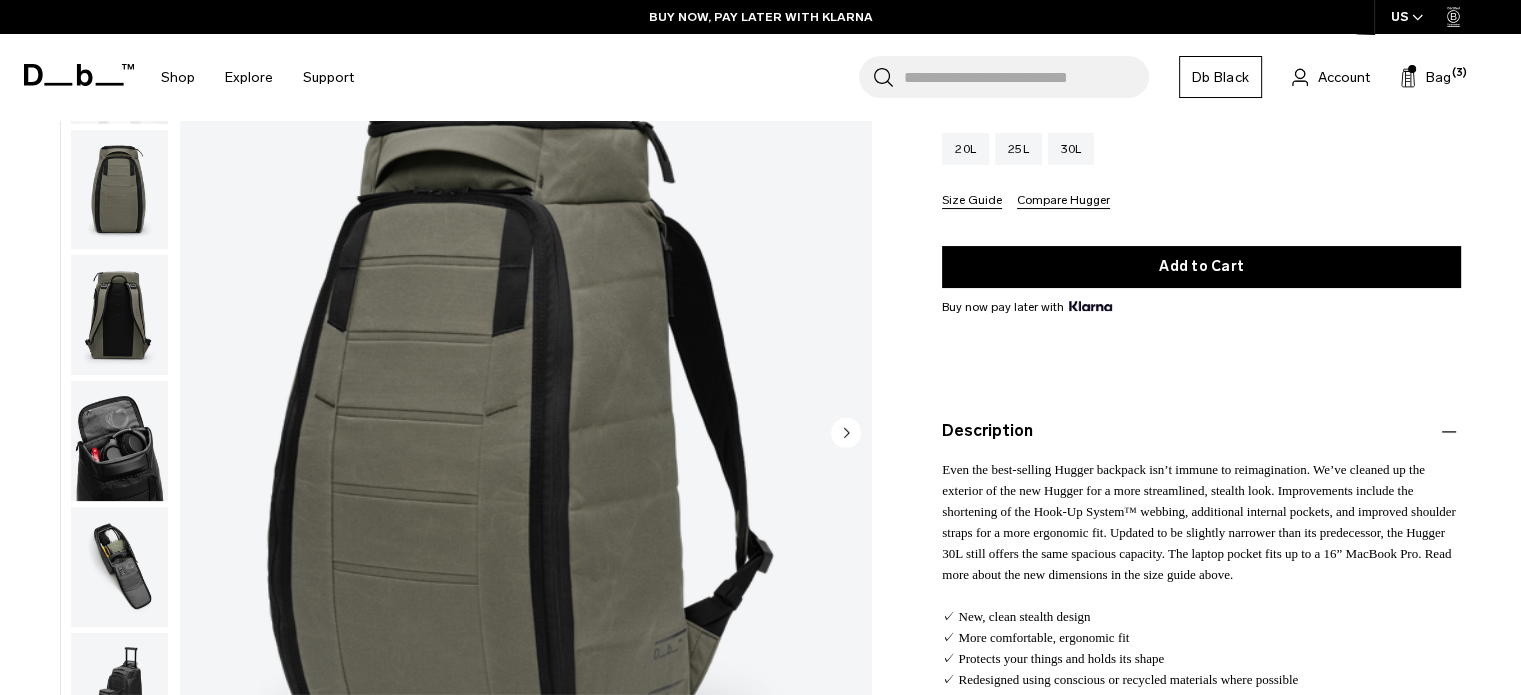 scroll, scrollTop: 0, scrollLeft: 0, axis: both 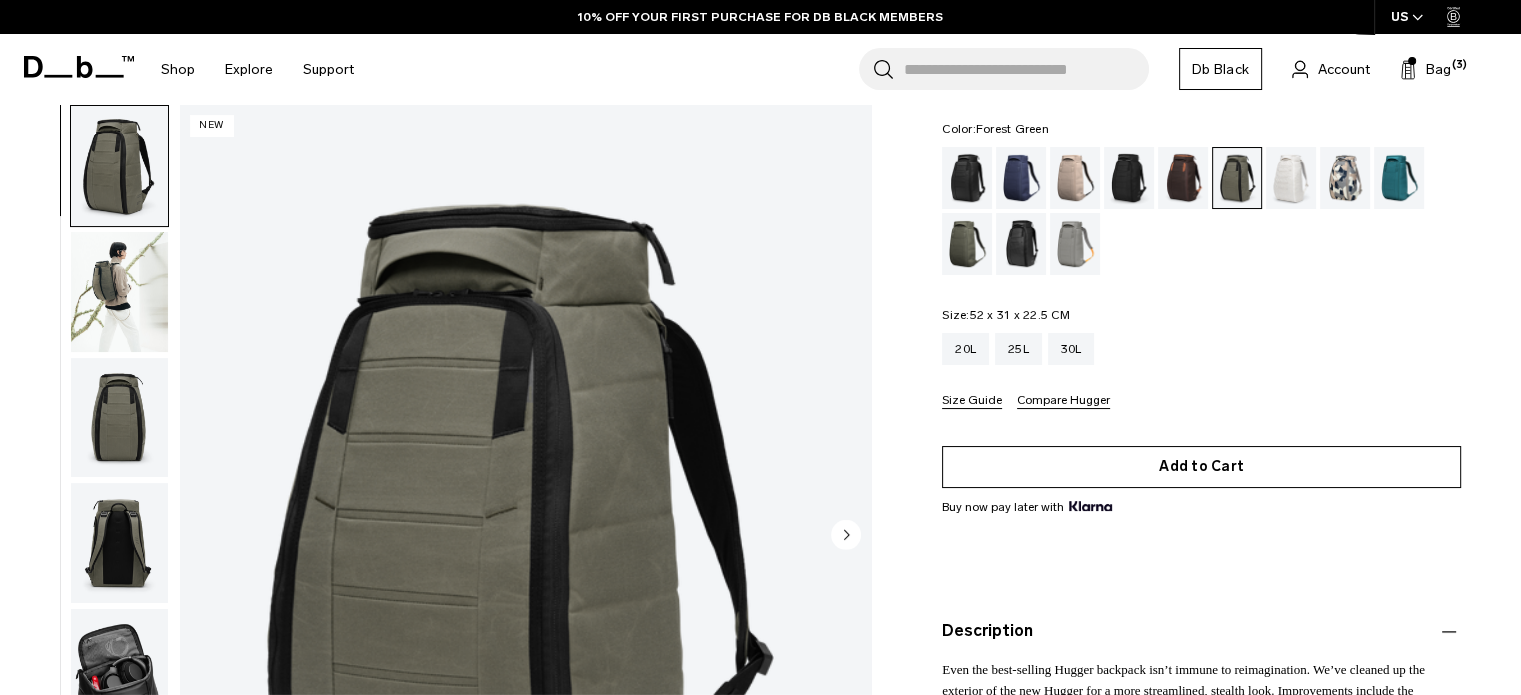 click on "Add to Cart" at bounding box center [1201, 467] 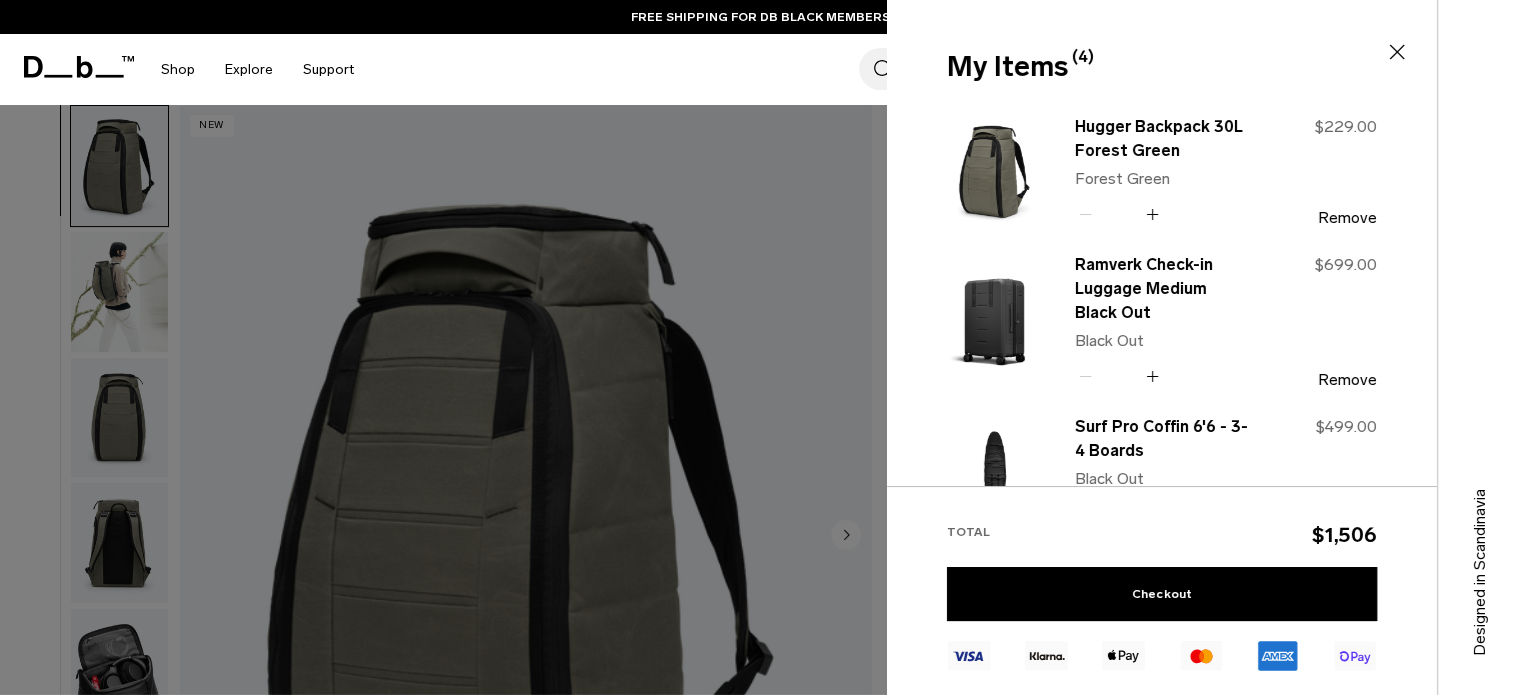 click at bounding box center [1397, 52] 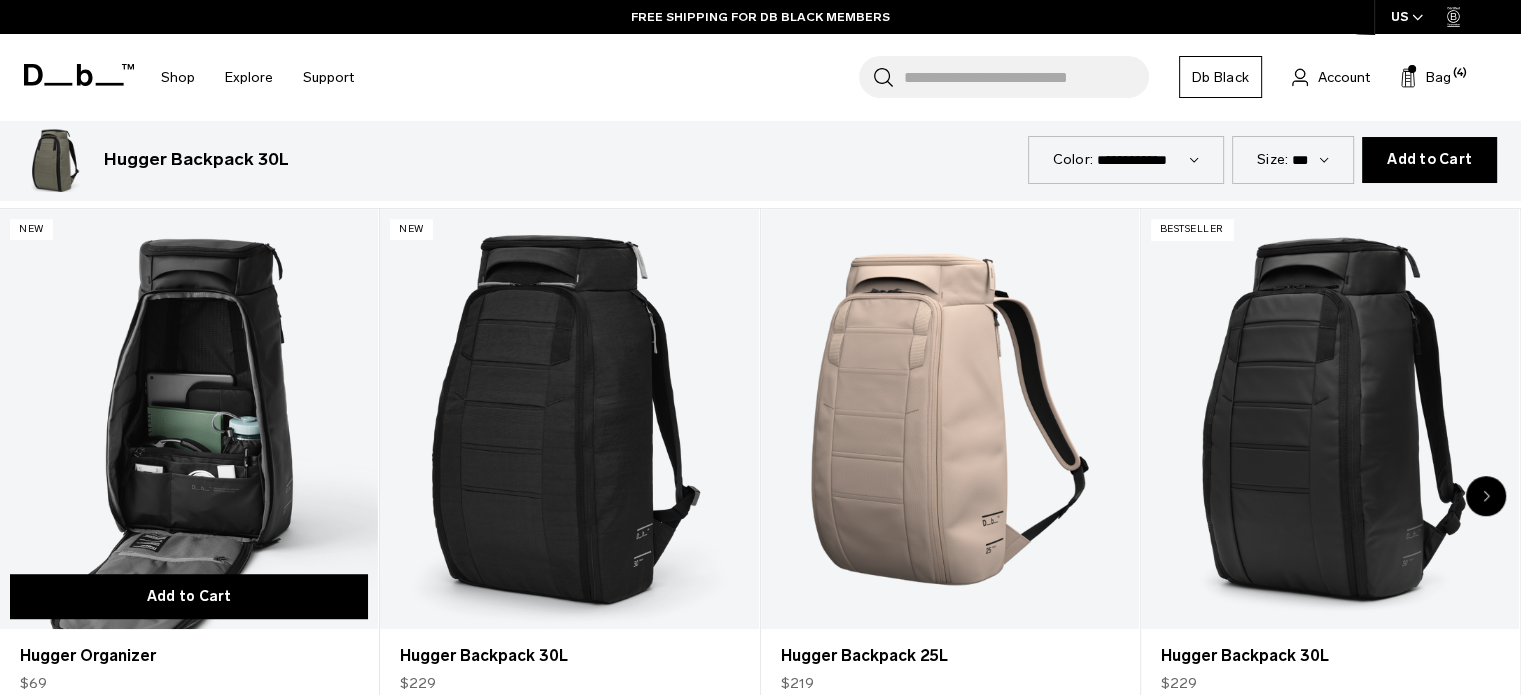 scroll, scrollTop: 1300, scrollLeft: 0, axis: vertical 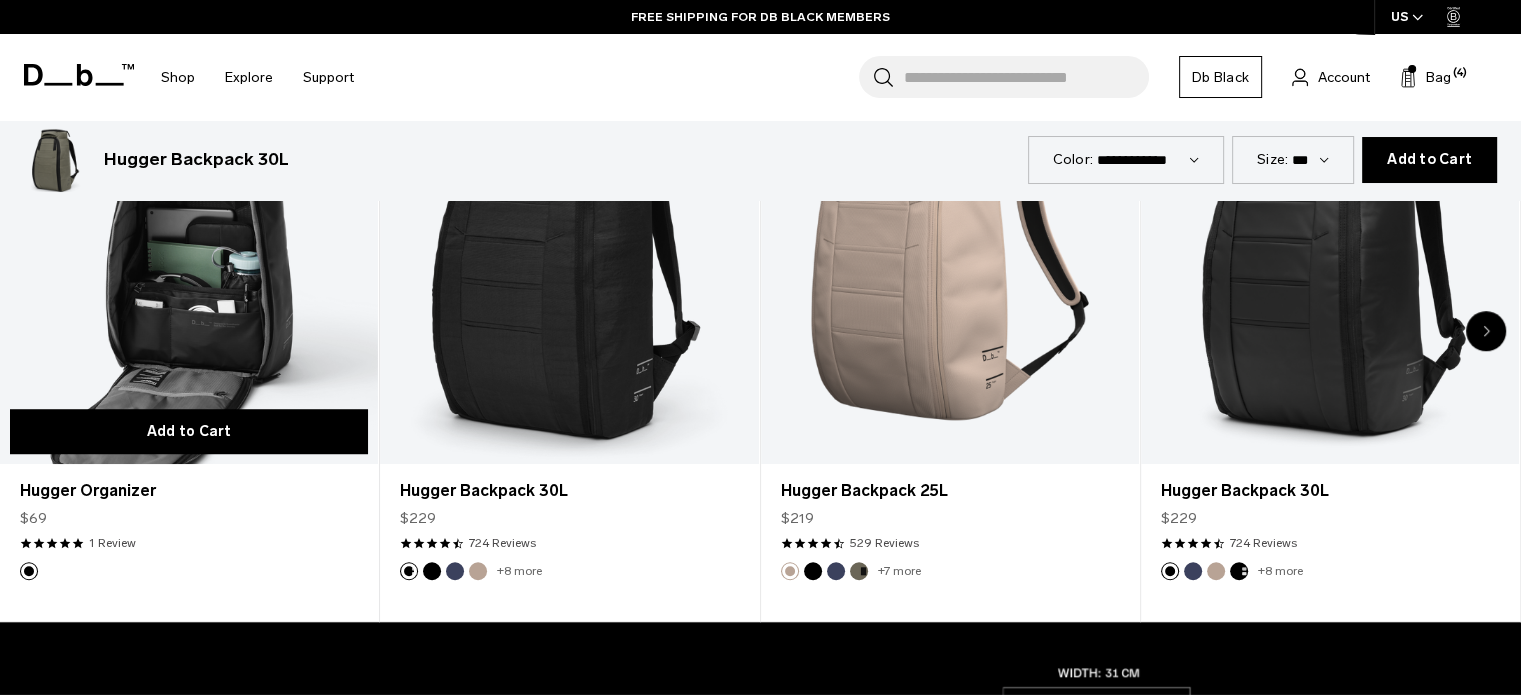 click on "Add to Cart" at bounding box center (189, 431) 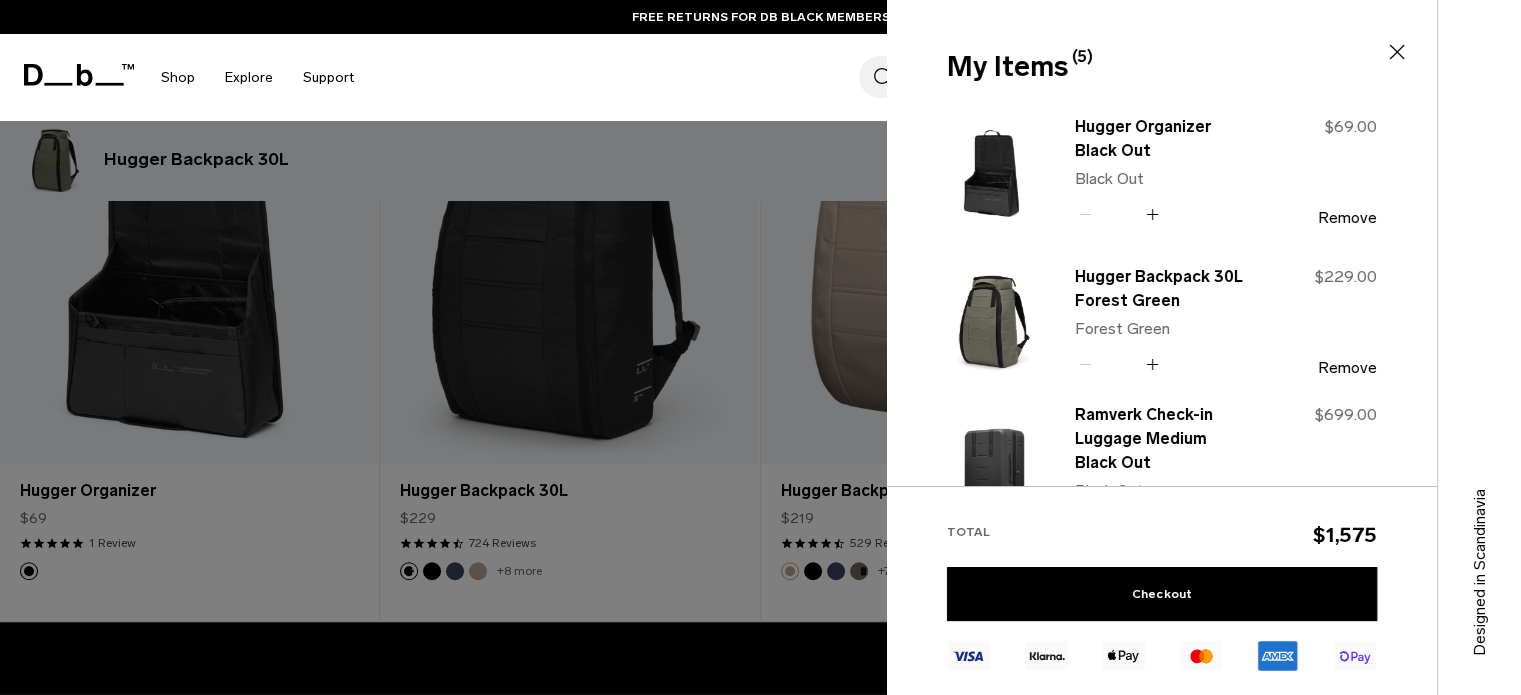 click at bounding box center (1397, 52) 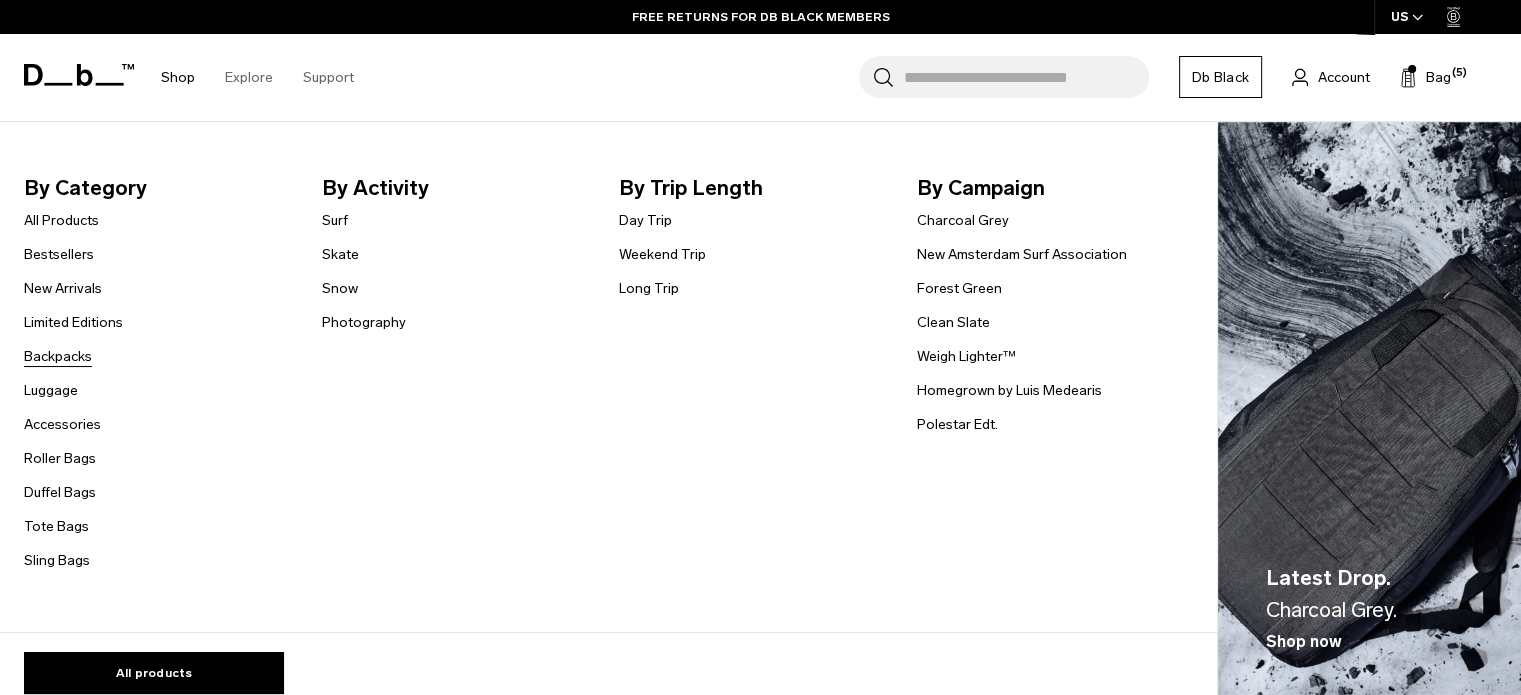 click on "Backpacks" at bounding box center [58, 356] 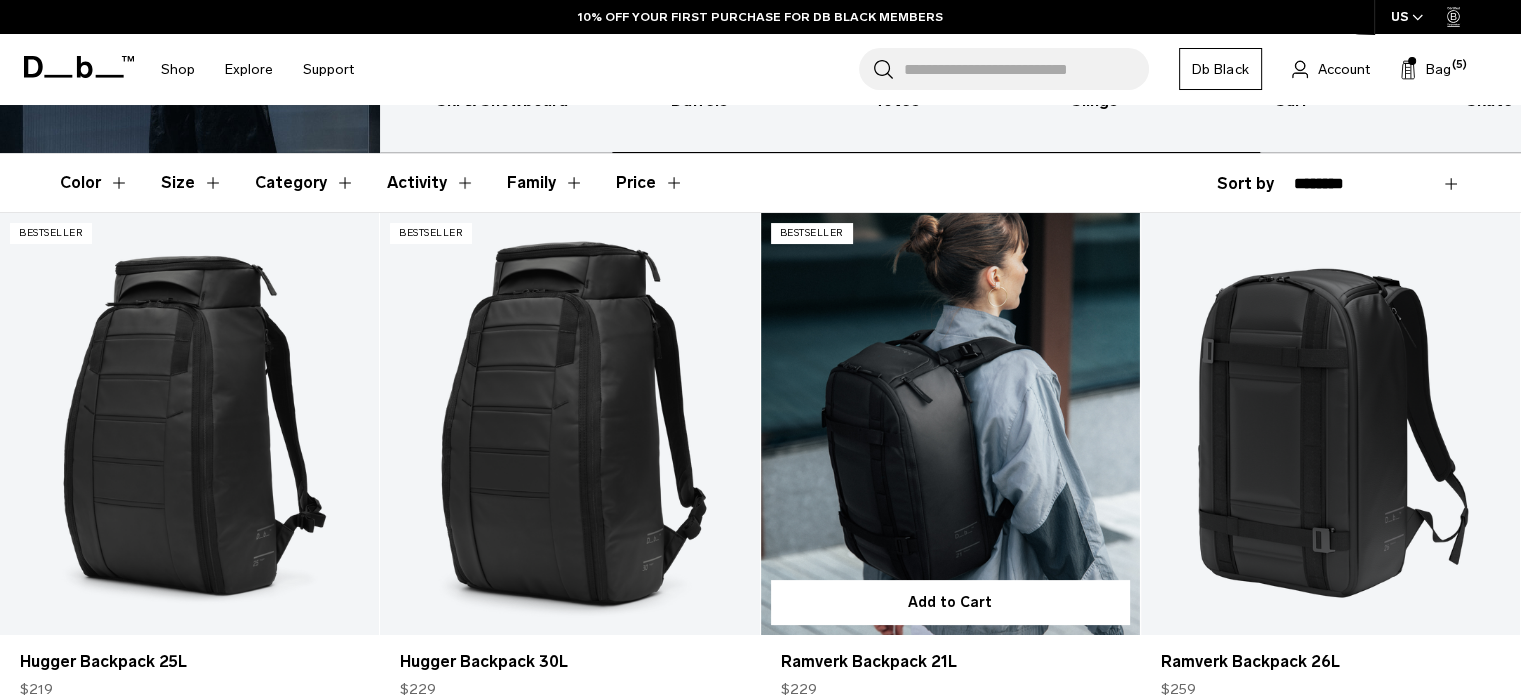 scroll, scrollTop: 0, scrollLeft: 0, axis: both 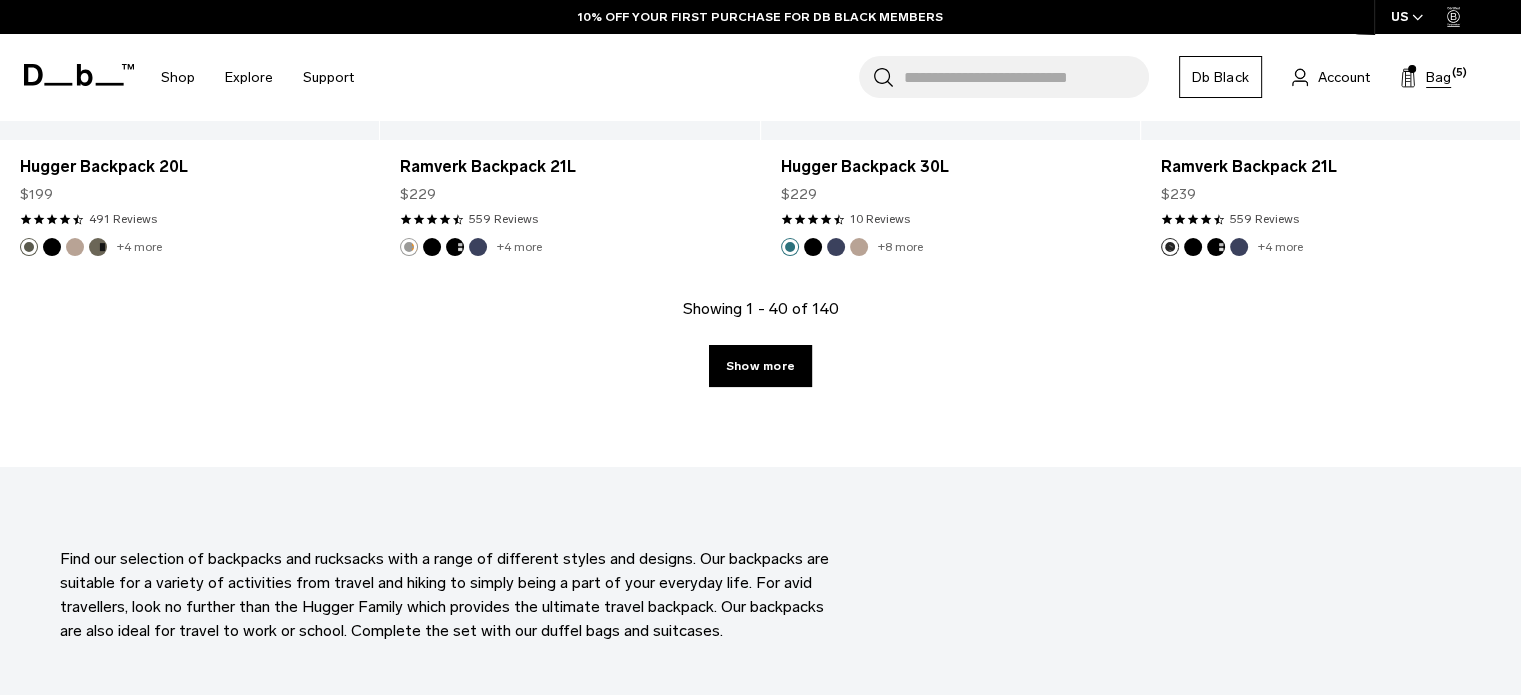 click on "Bag" at bounding box center (1438, 77) 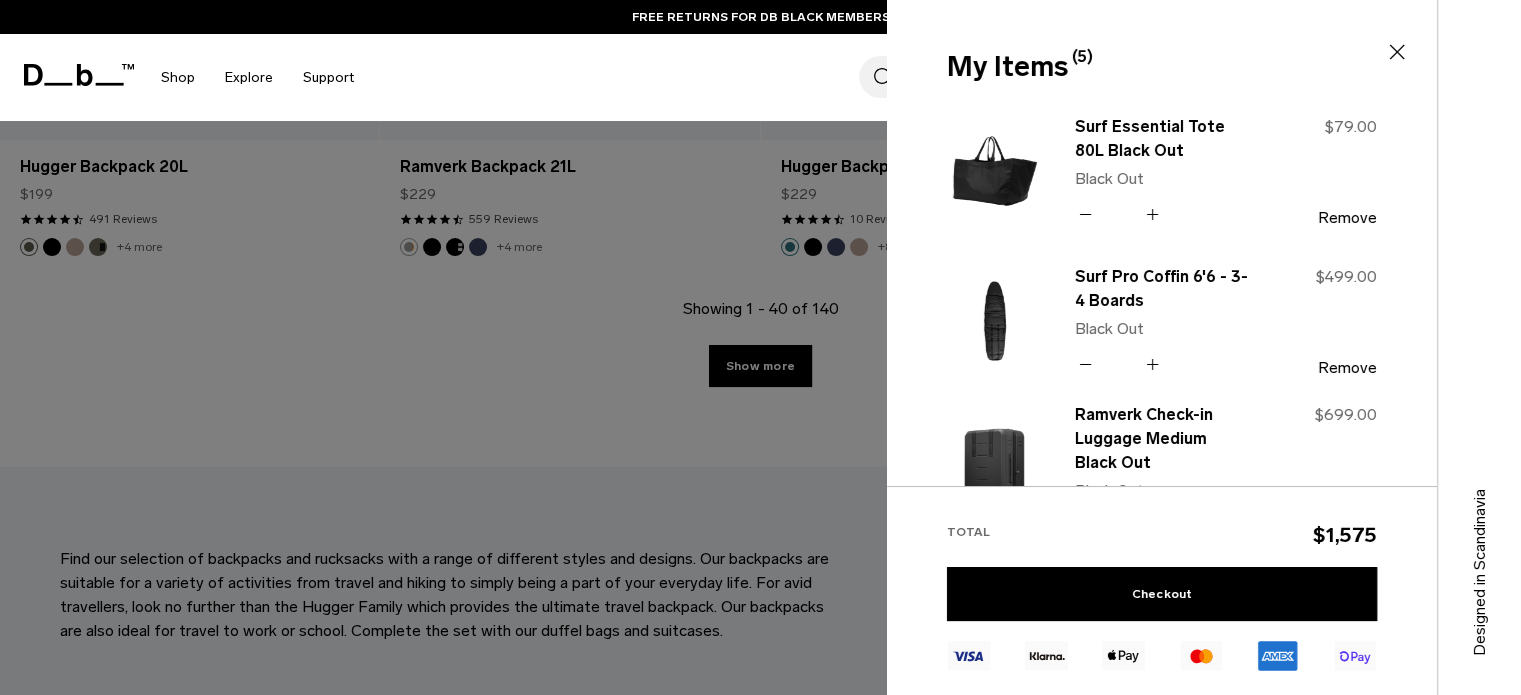 click on "Remove" at bounding box center (1347, 218) 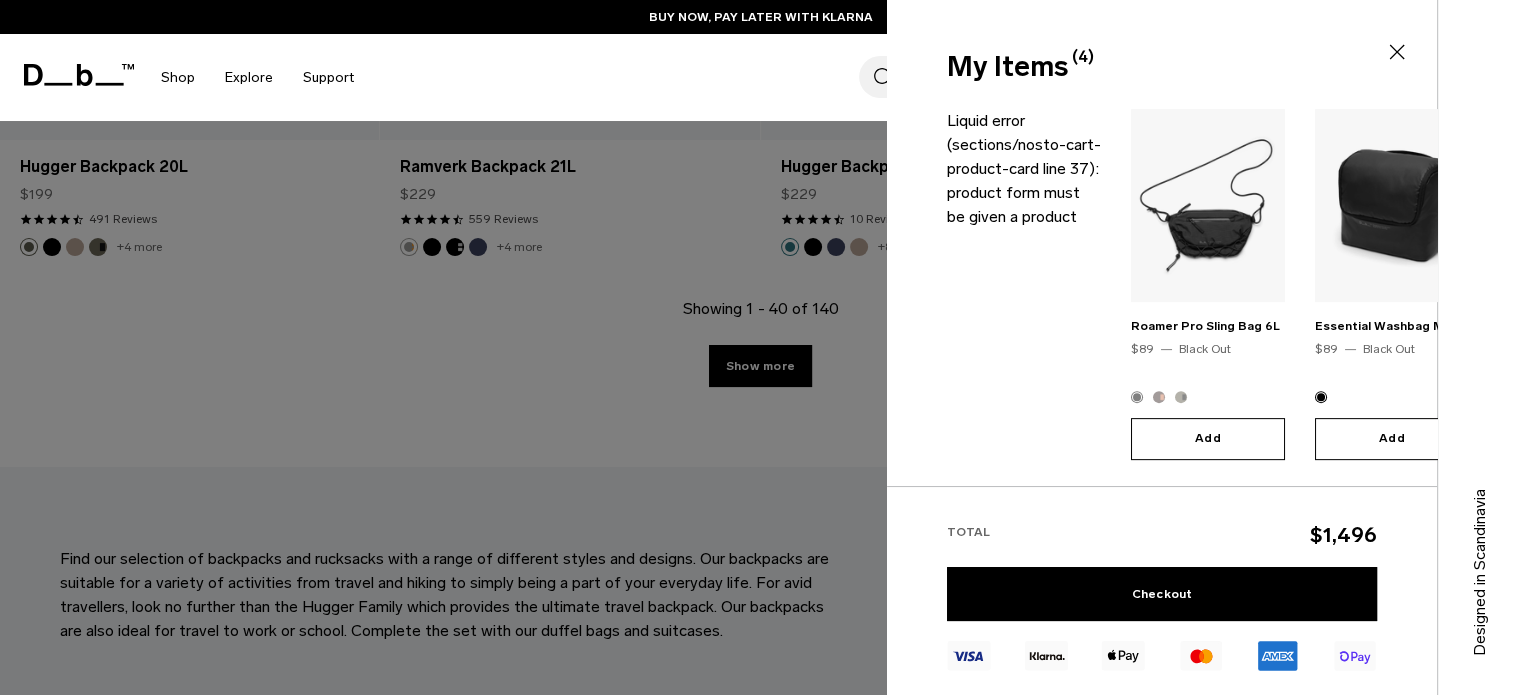 scroll, scrollTop: 788, scrollLeft: 0, axis: vertical 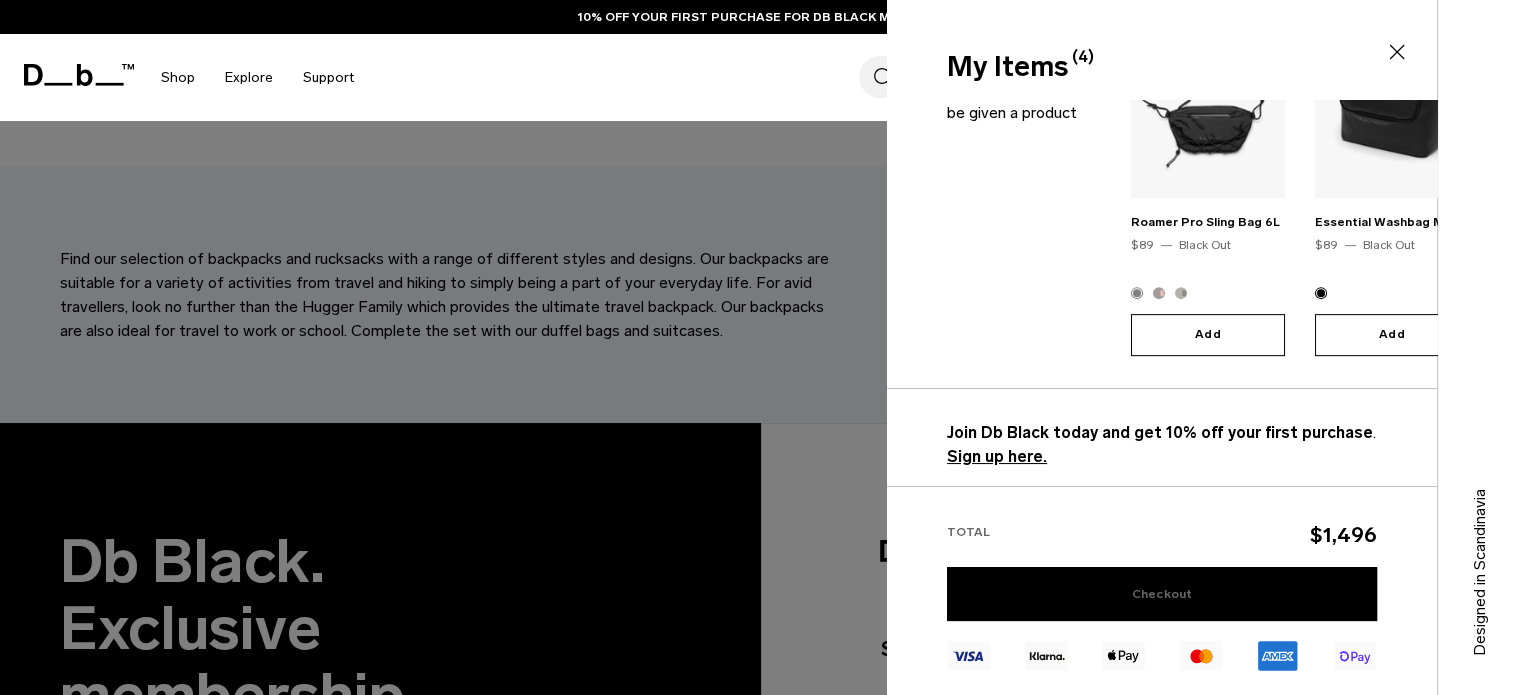 click on "Checkout" at bounding box center [1162, 594] 